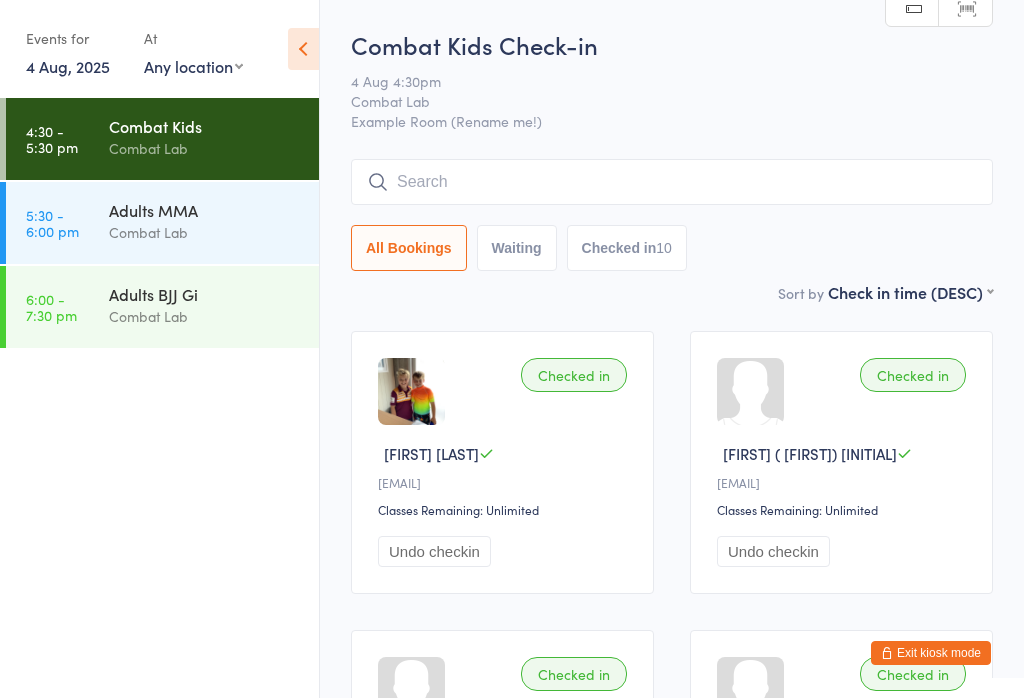 scroll, scrollTop: 161, scrollLeft: 0, axis: vertical 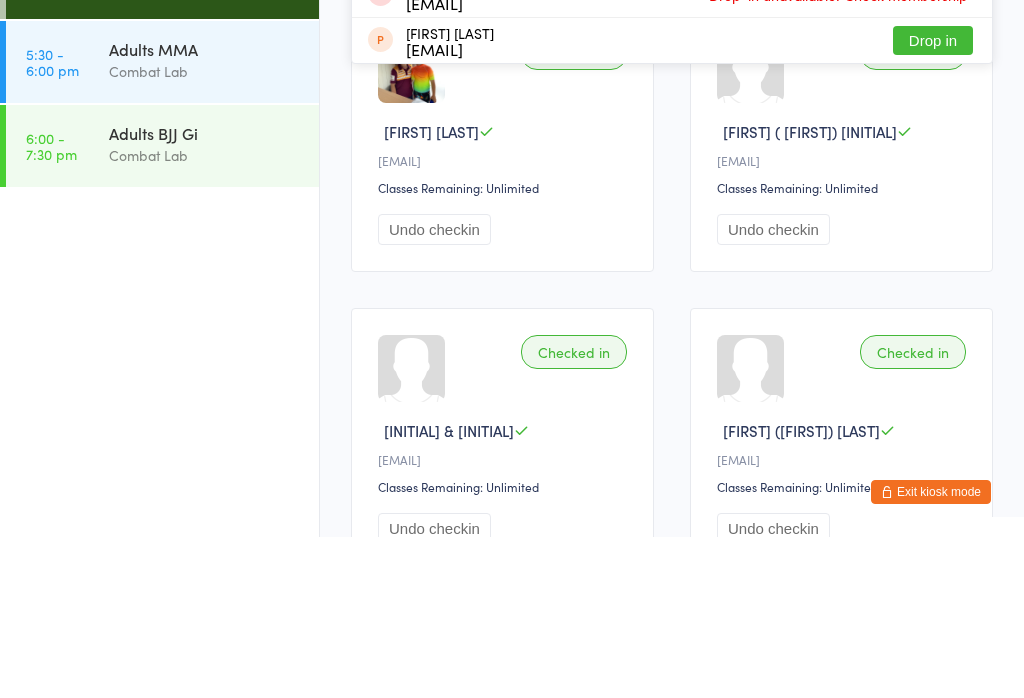 type on "[FIRST]" 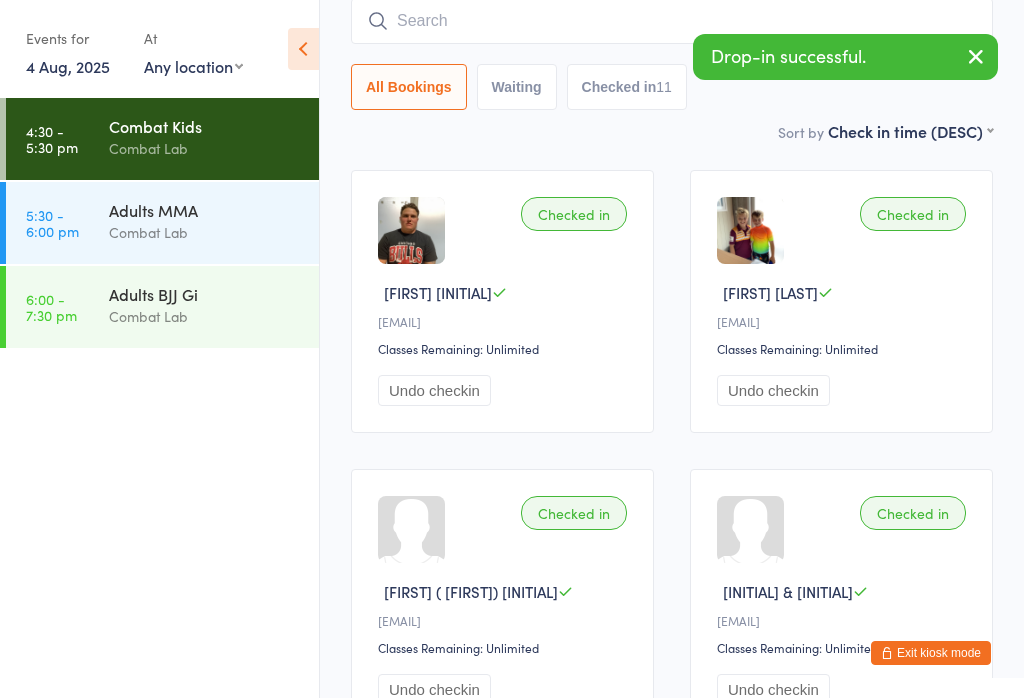click on "Combat Lab" at bounding box center [205, 232] 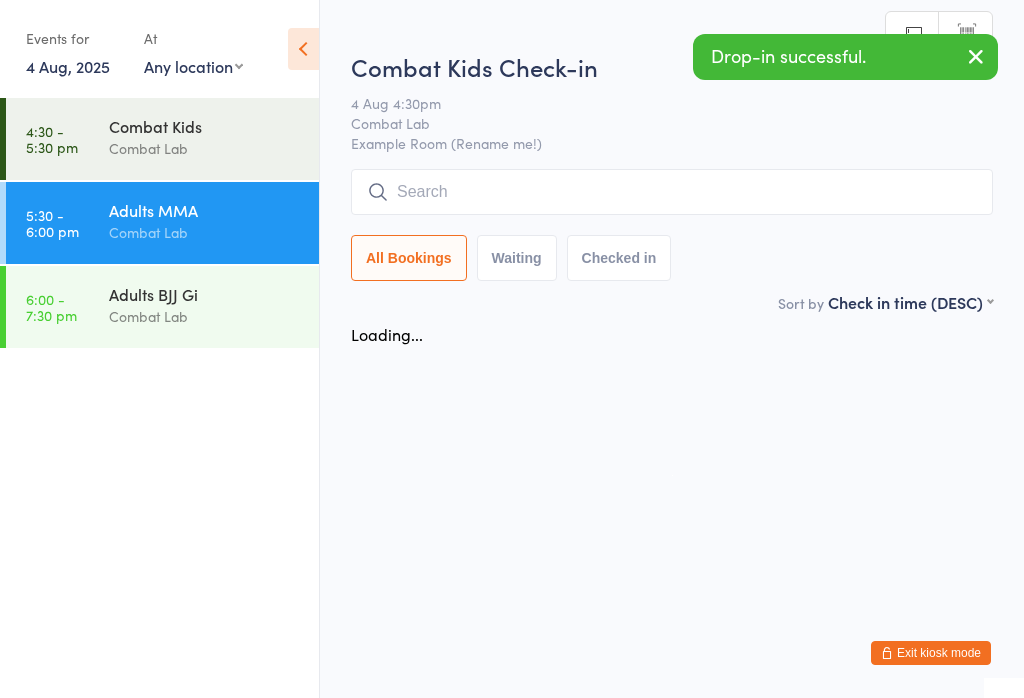 scroll, scrollTop: 0, scrollLeft: 0, axis: both 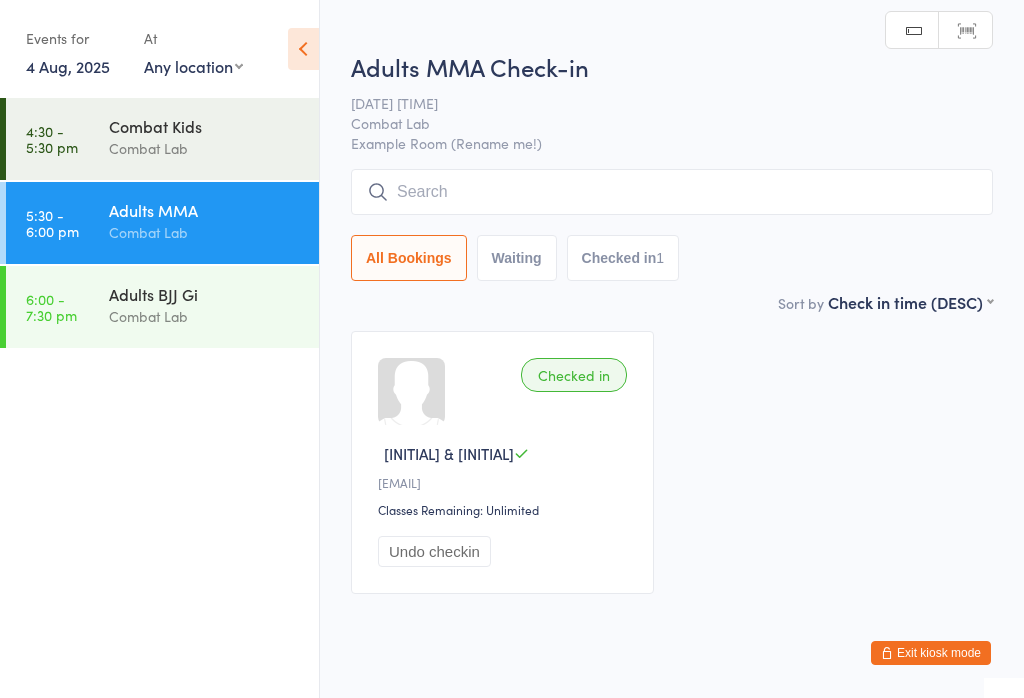click at bounding box center (672, 192) 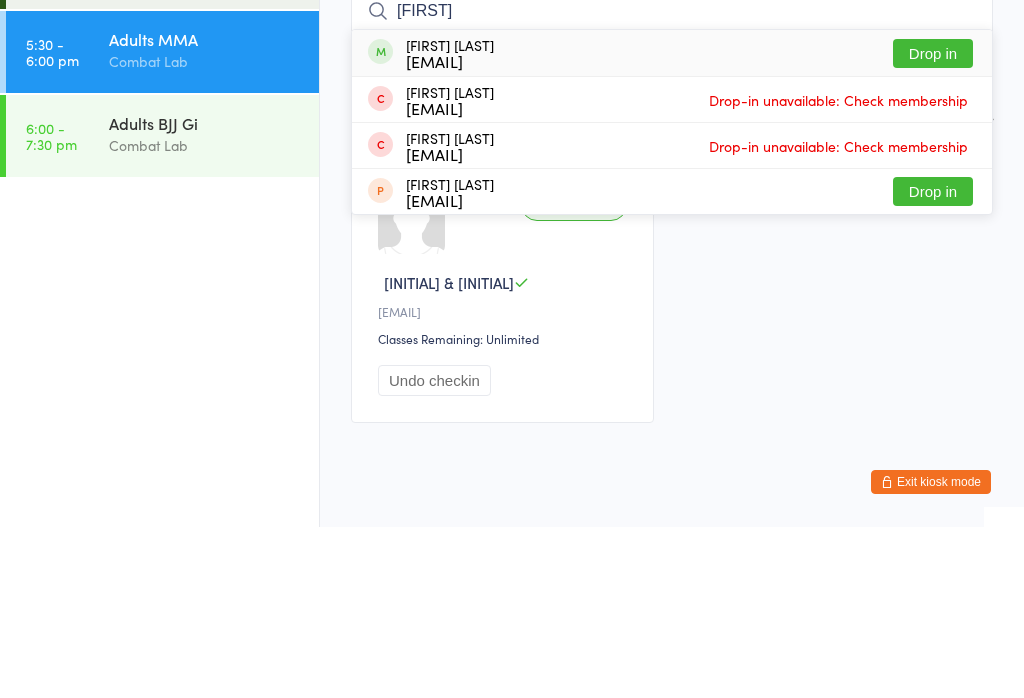 type on "Corey" 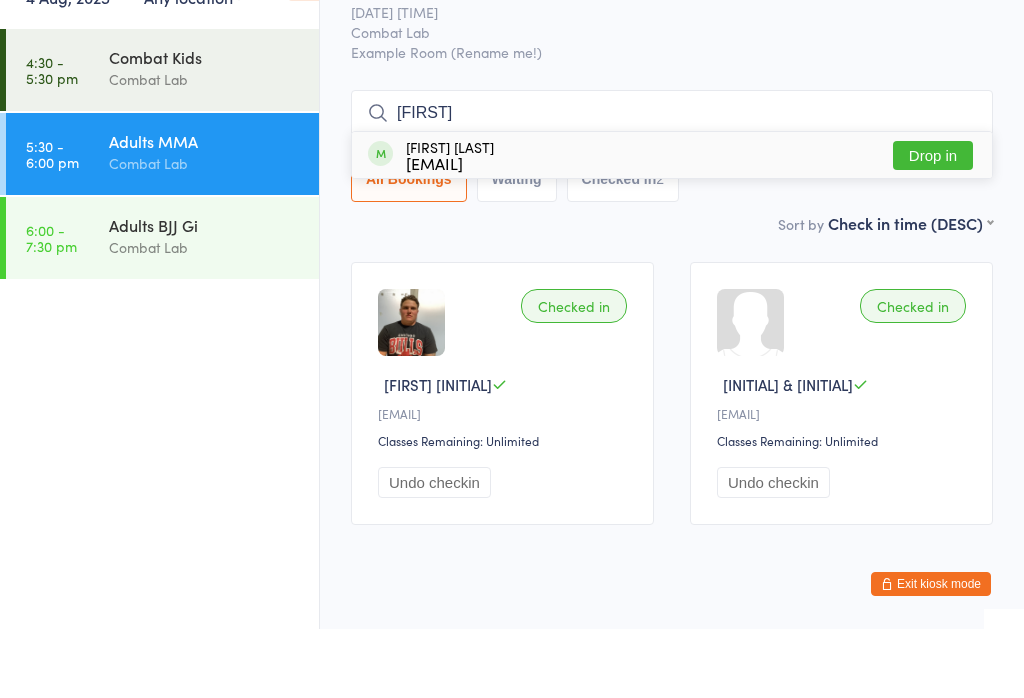 type on "zeb" 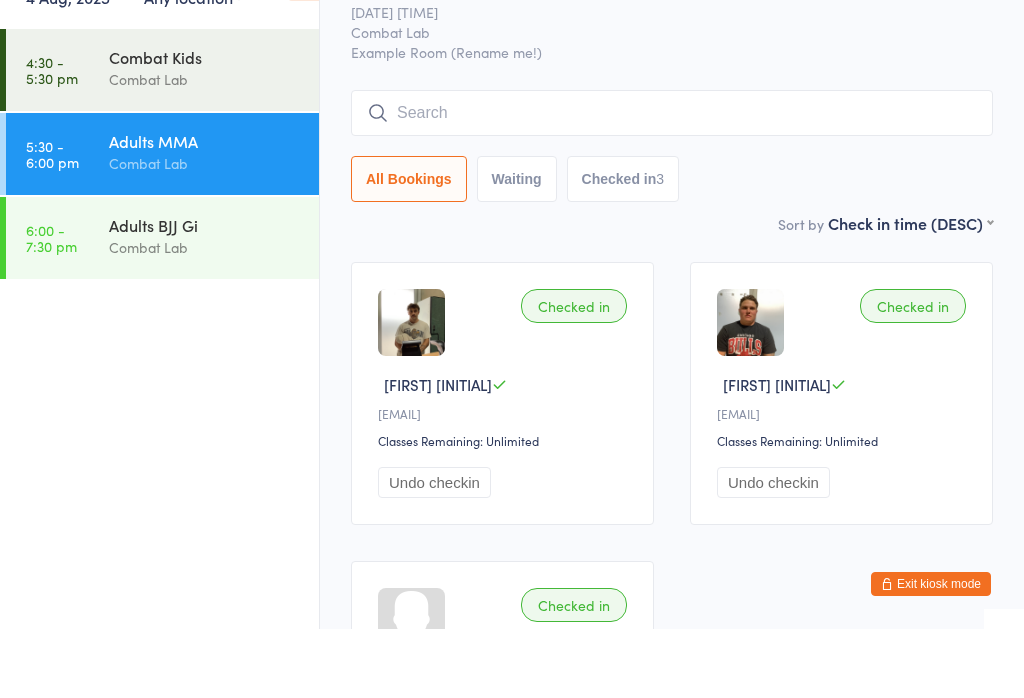click at bounding box center (672, 182) 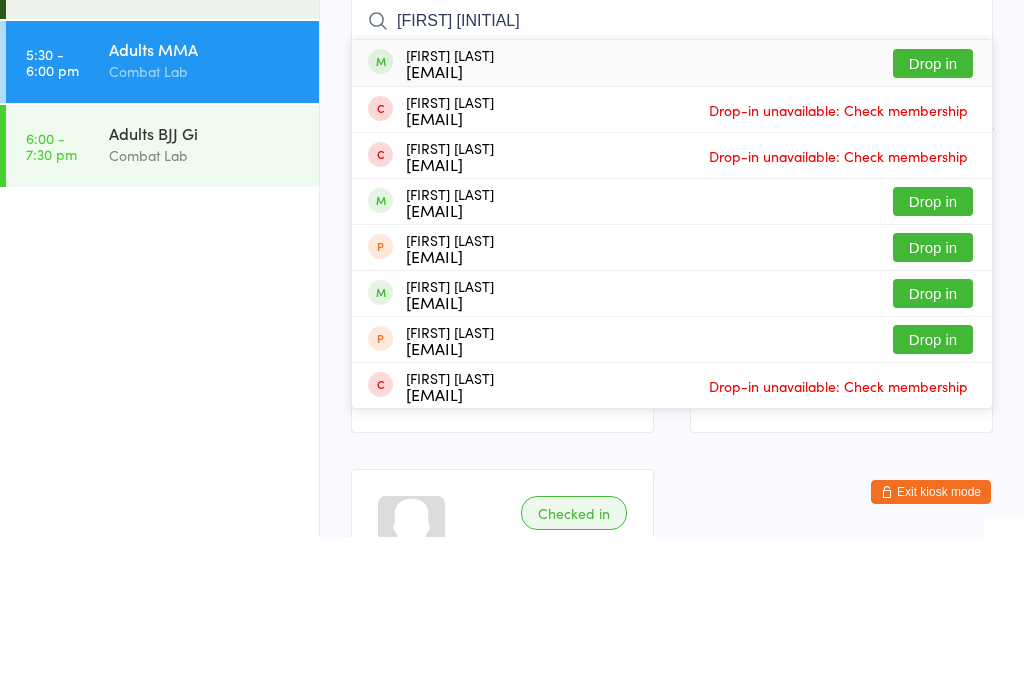 type on "Thomas b" 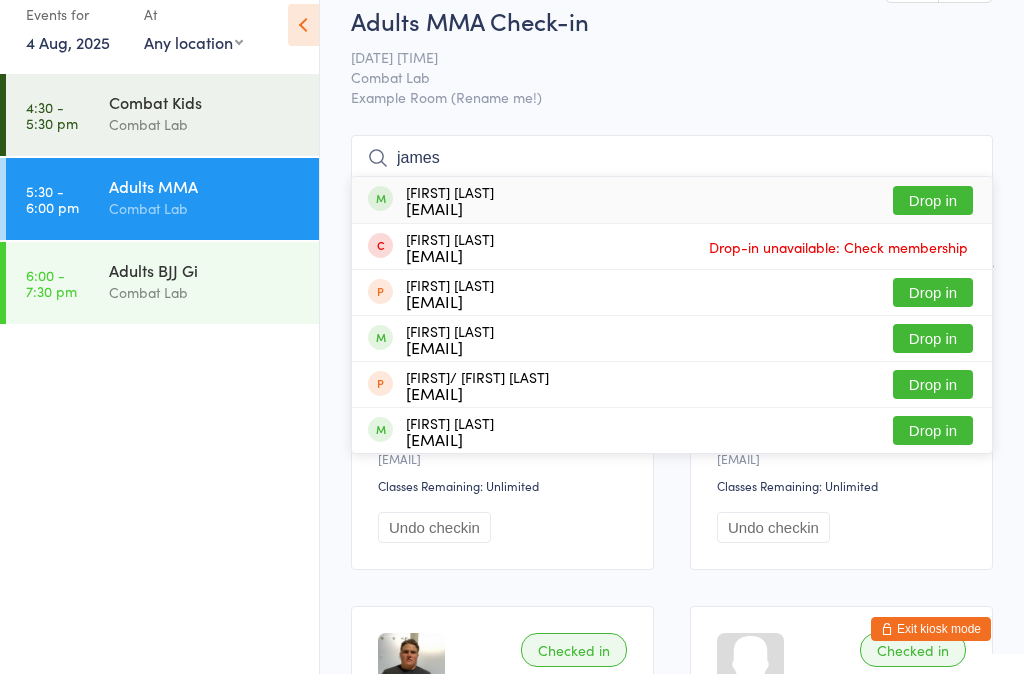 type on "james" 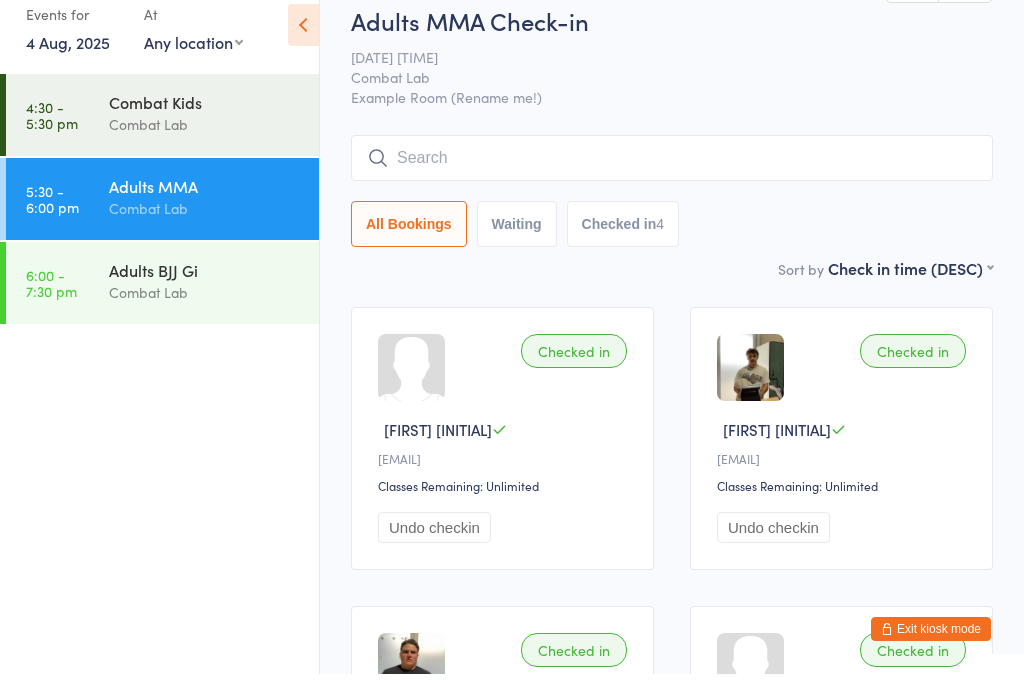 scroll, scrollTop: 24, scrollLeft: 0, axis: vertical 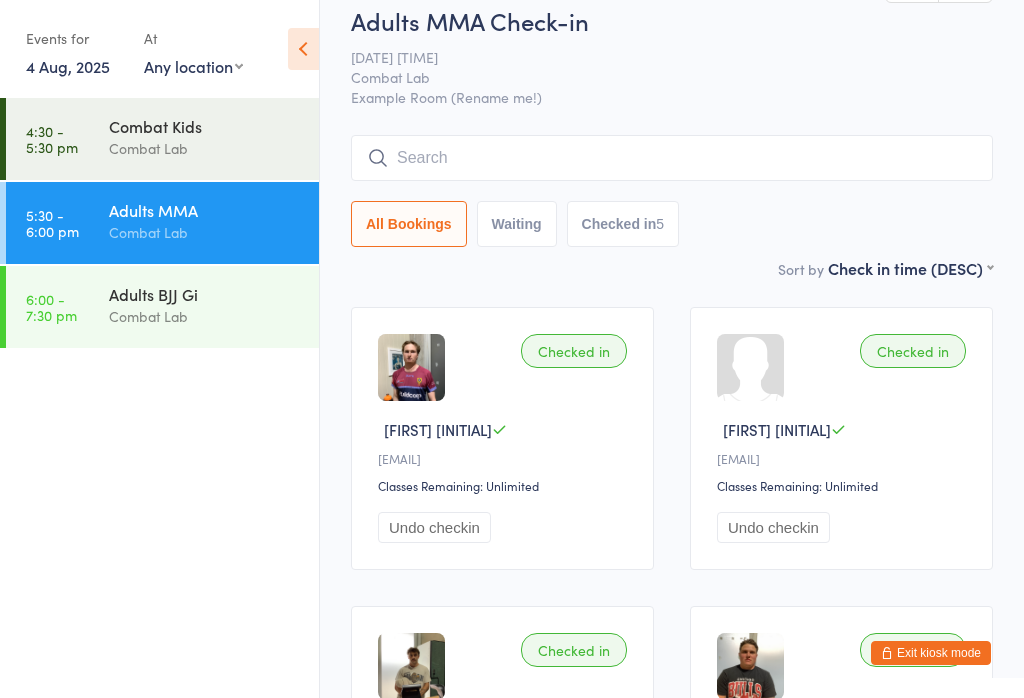 click at bounding box center (672, 158) 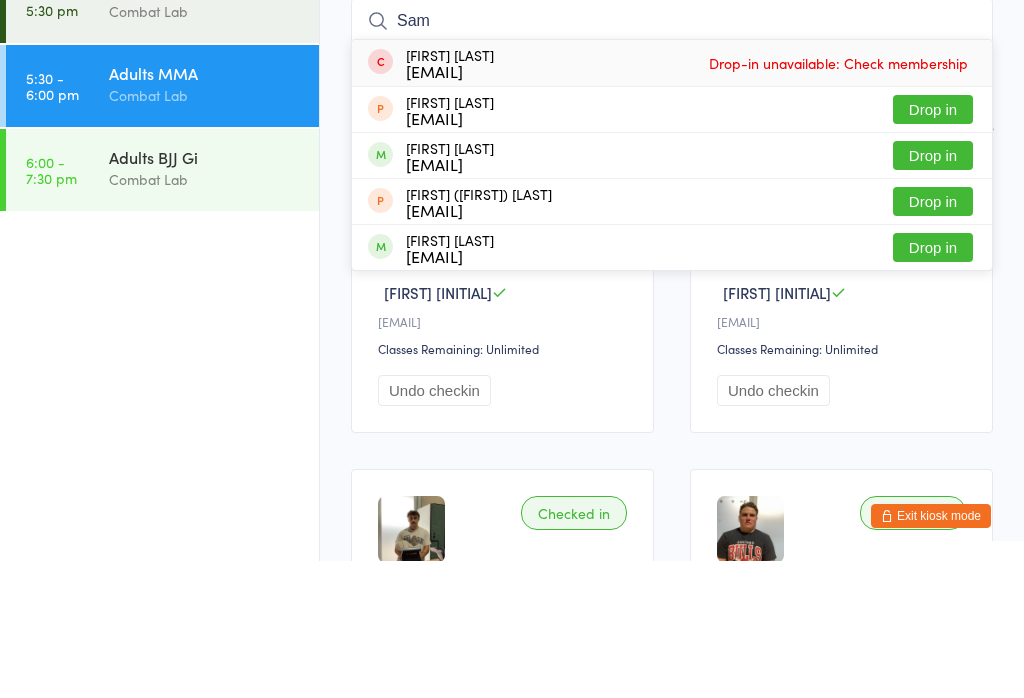 type on "Sam" 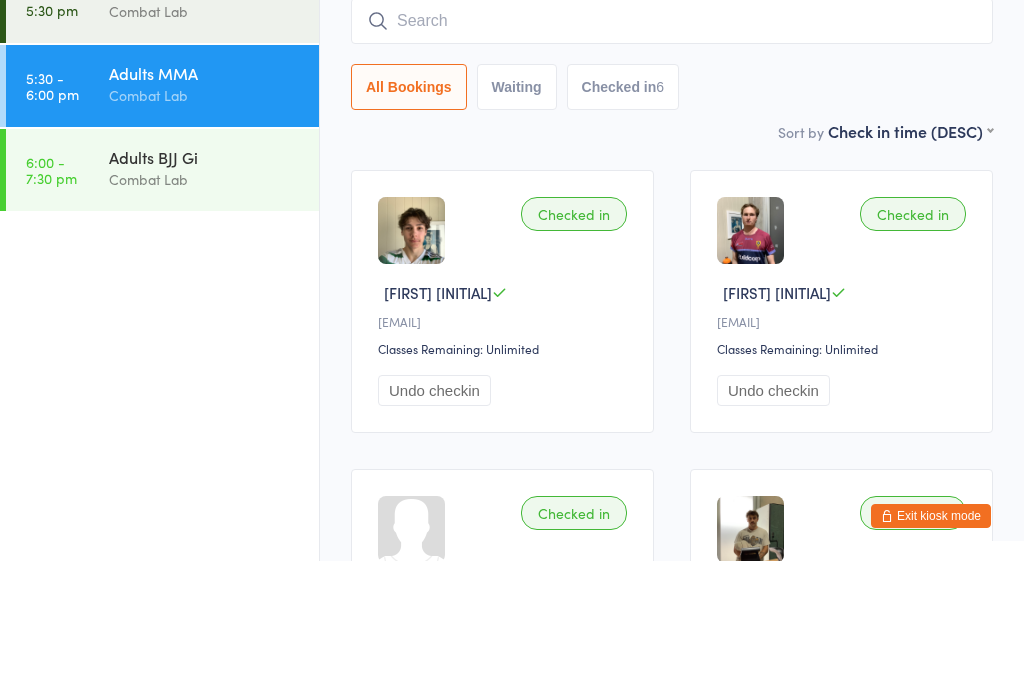 click on "Adults BJJ Gi Combat Lab" at bounding box center (214, 305) 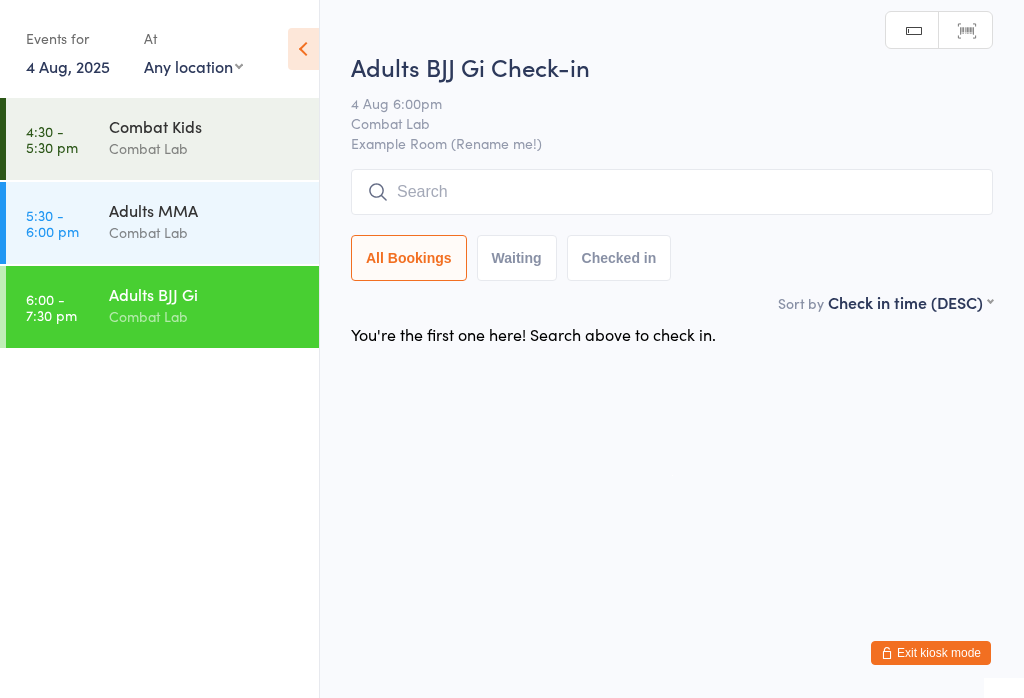 click at bounding box center [672, 192] 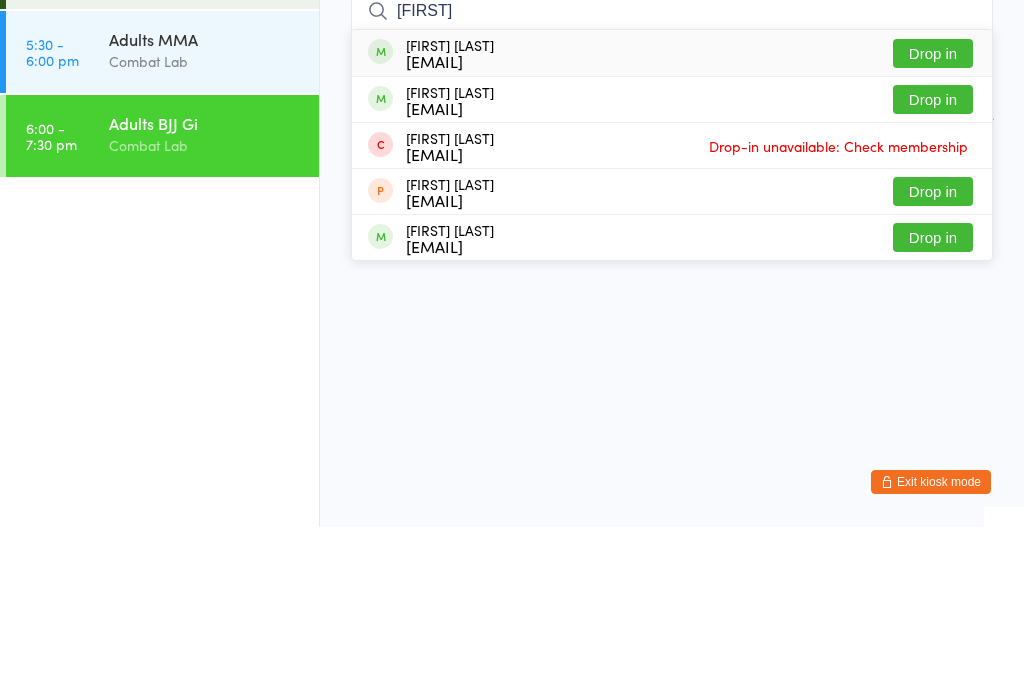 type on "Jamie" 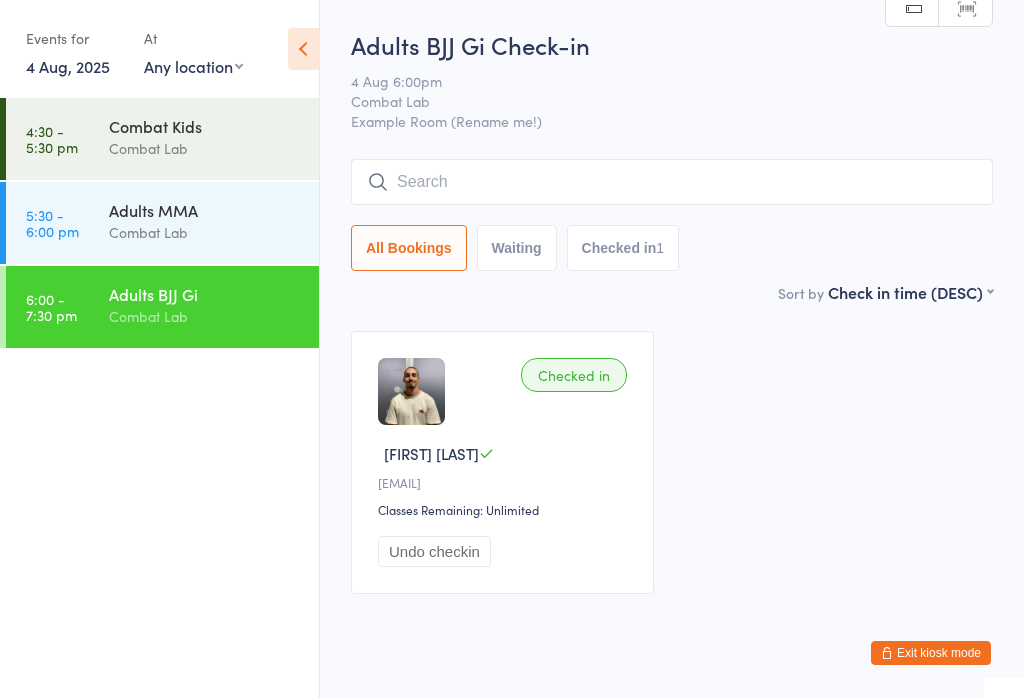 click on "Exit kiosk mode" at bounding box center (931, 653) 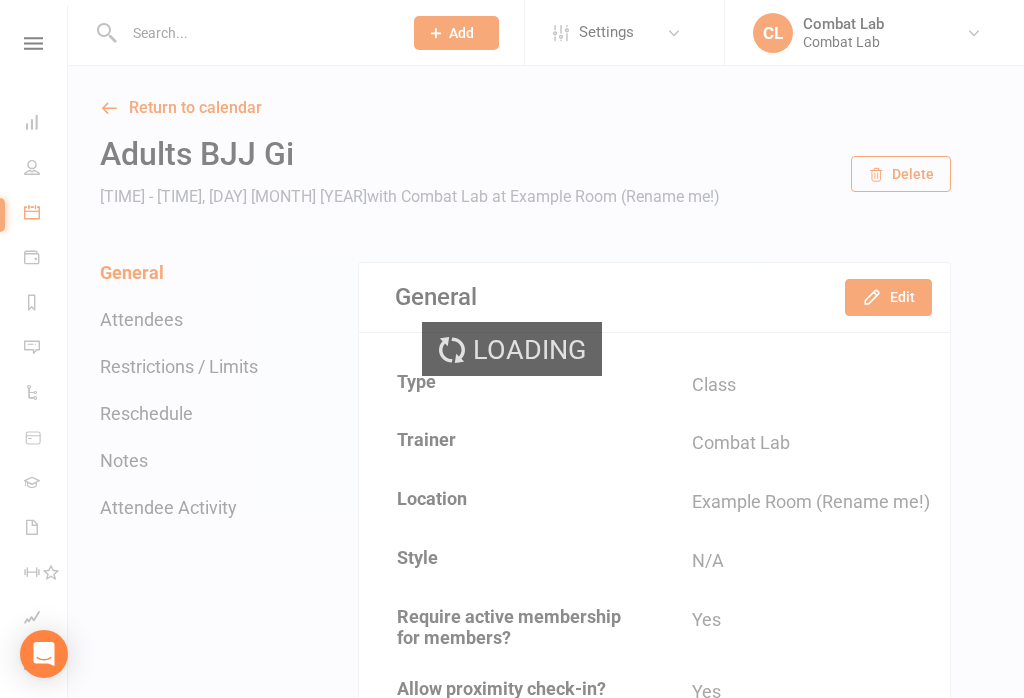 scroll, scrollTop: 0, scrollLeft: 0, axis: both 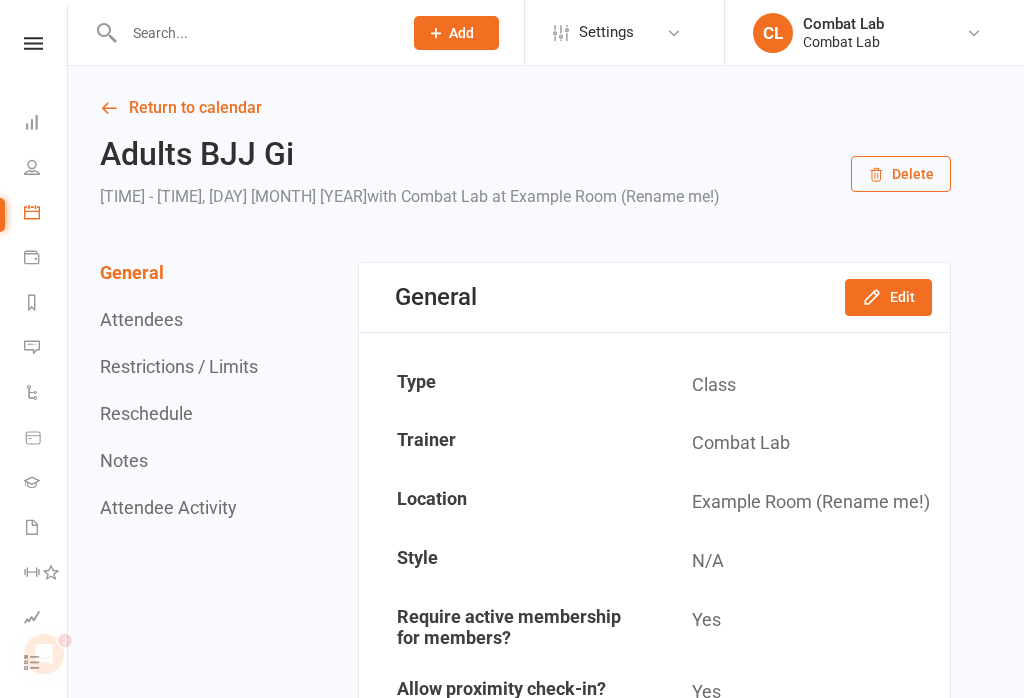 click on "Add" 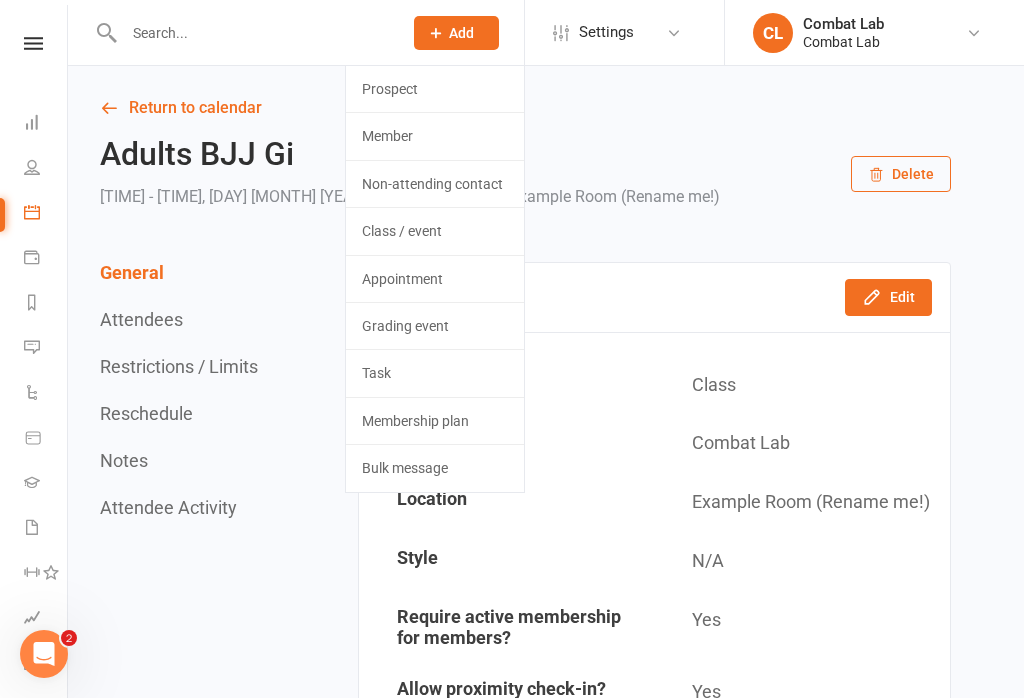 click on "Prospect" 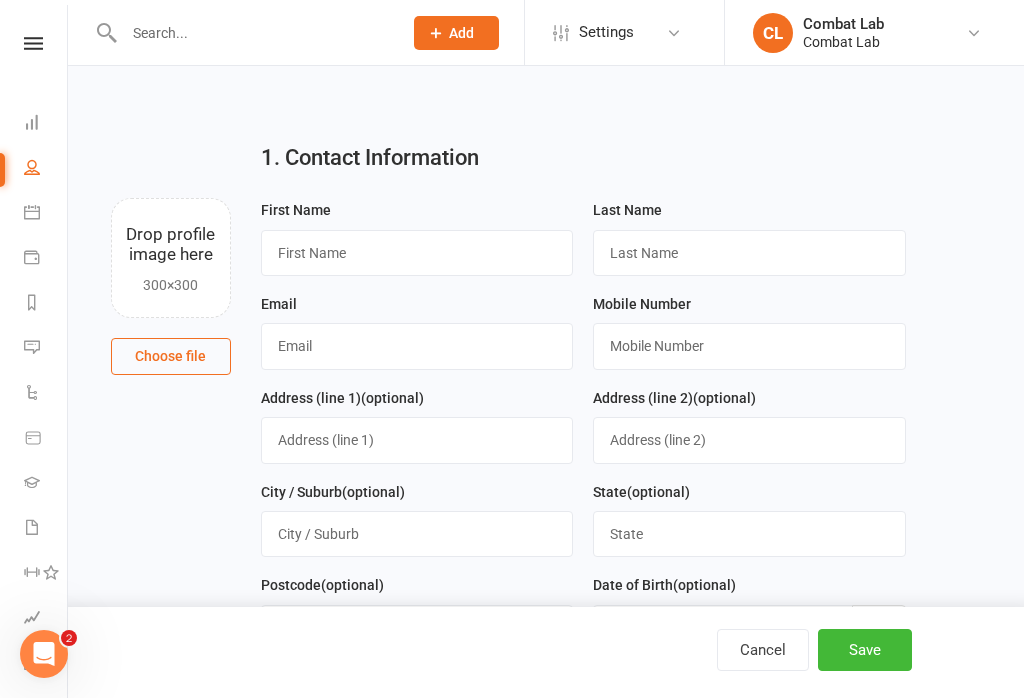 click on "Choose file" at bounding box center (171, 356) 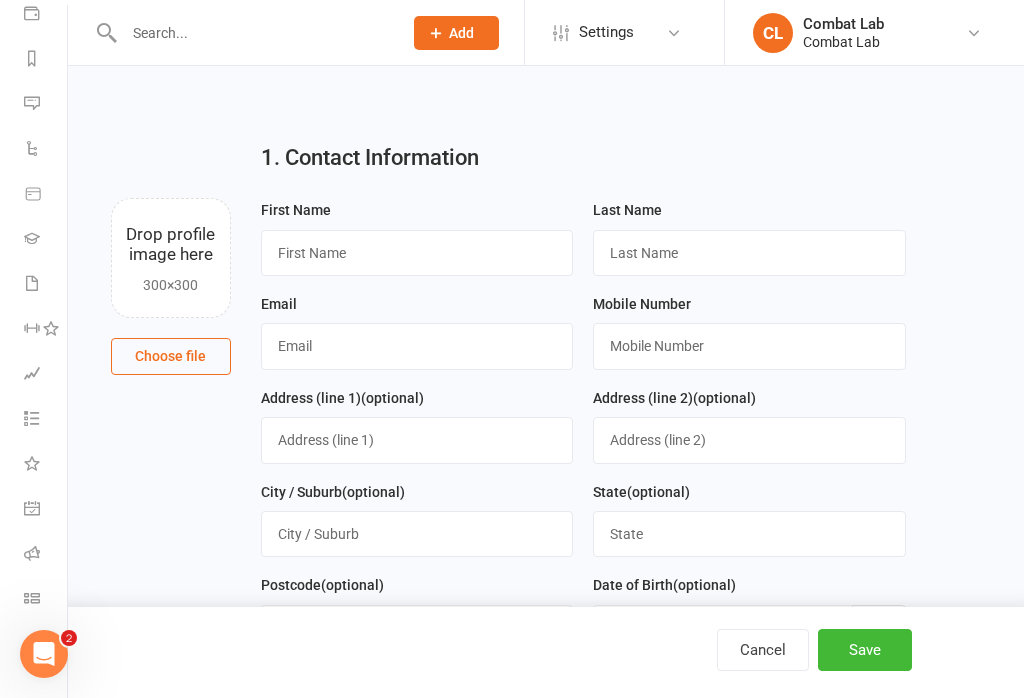 scroll, scrollTop: 244, scrollLeft: 0, axis: vertical 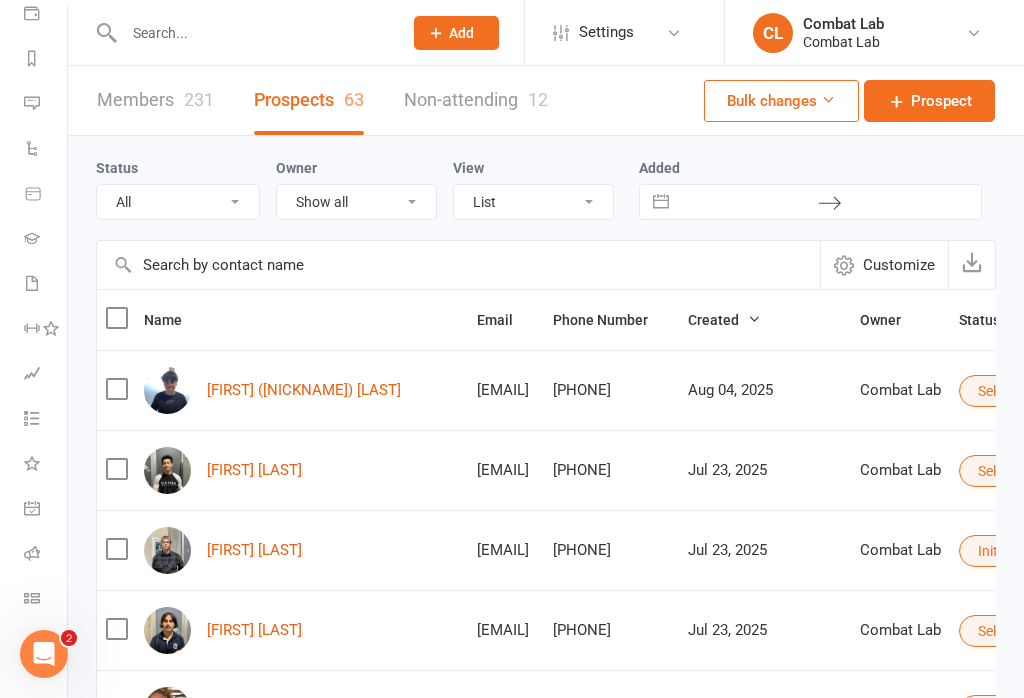click at bounding box center [253, 33] 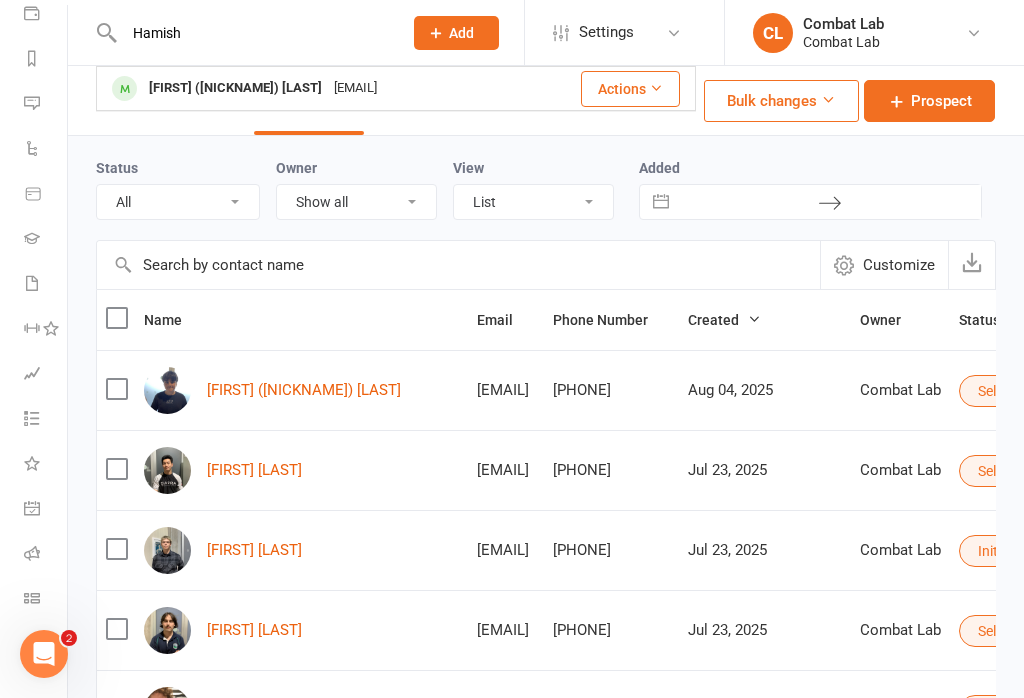 type on "Hamish" 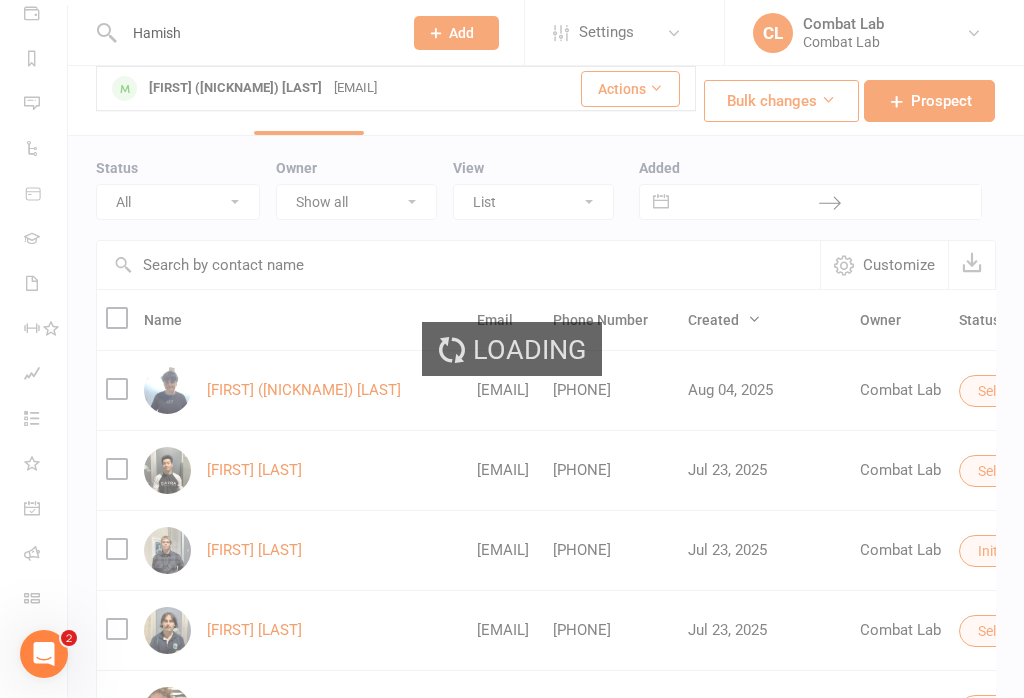 type 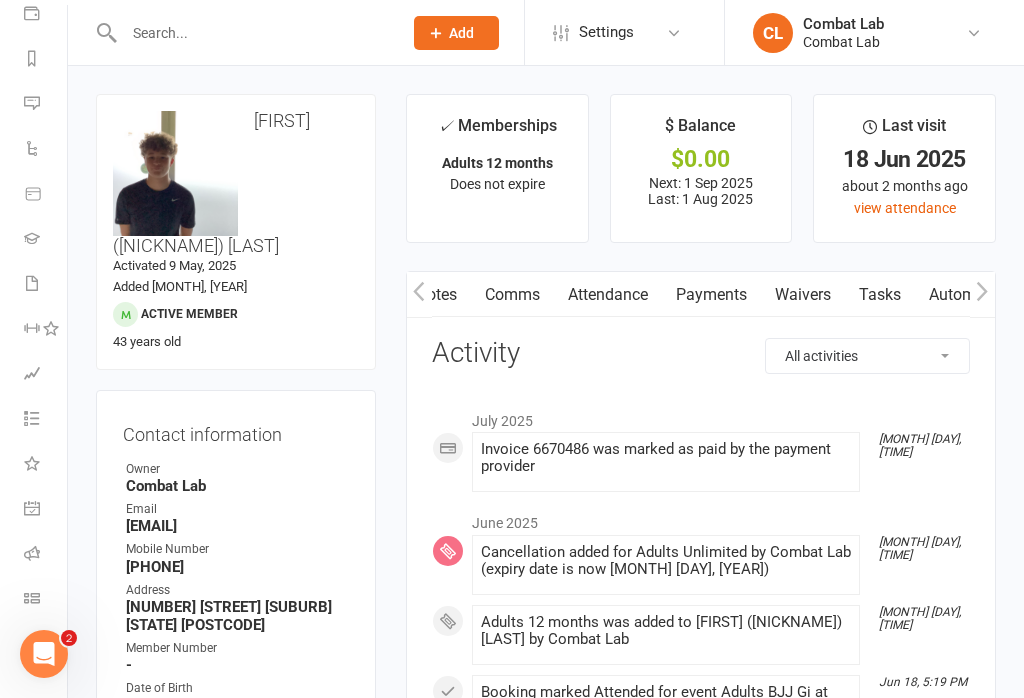 scroll, scrollTop: 0, scrollLeft: 84, axis: horizontal 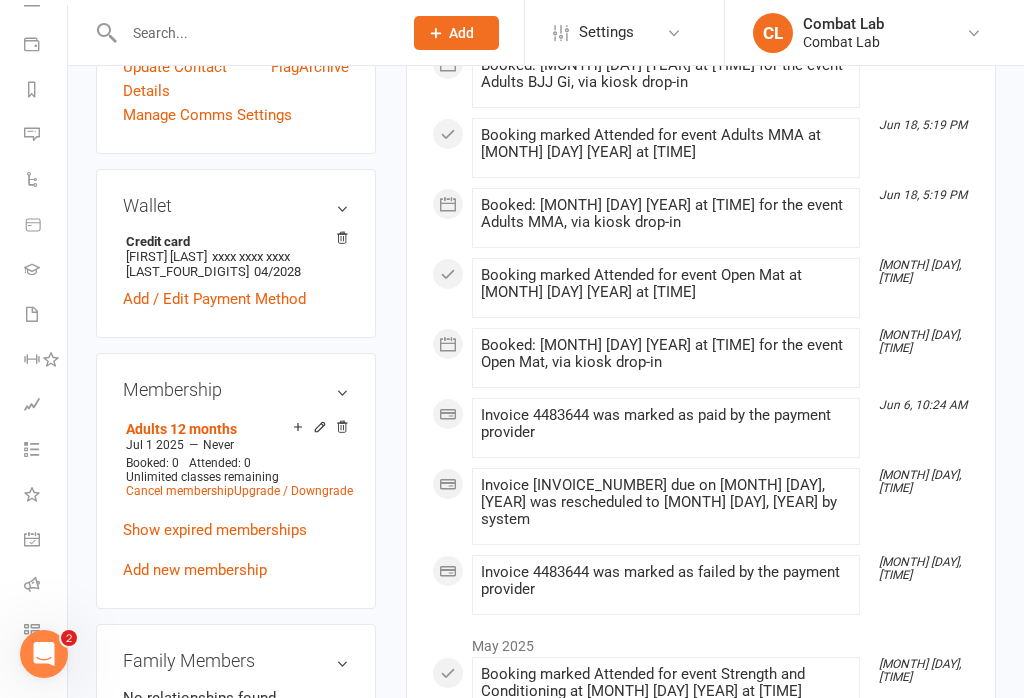 click on "Add / Edit Payment Method" at bounding box center (214, 299) 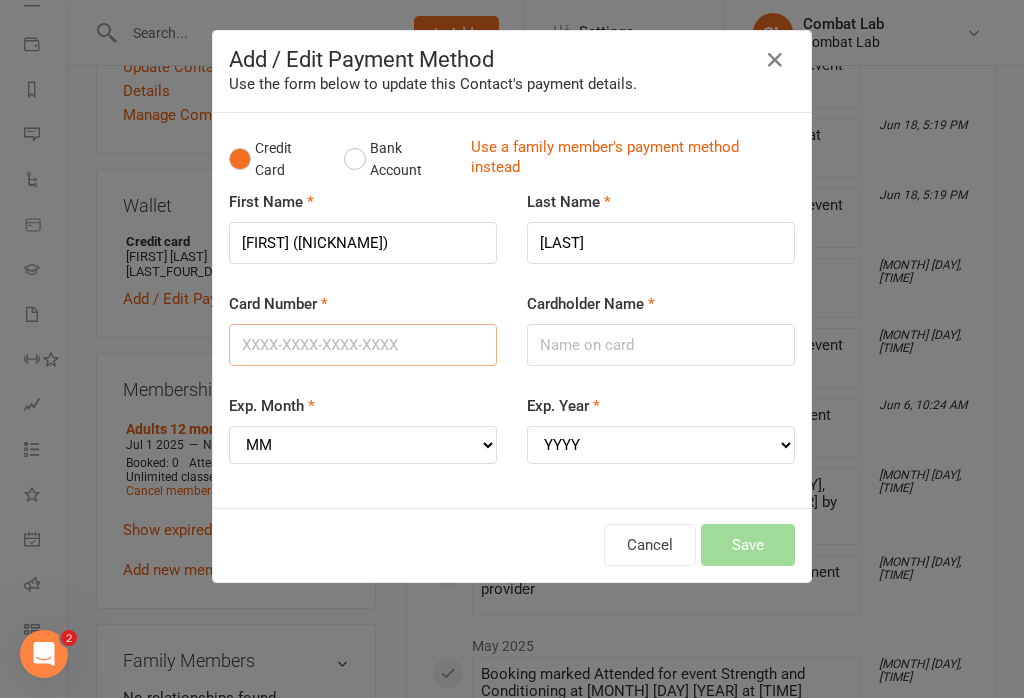 click on "Card Number" at bounding box center [363, 345] 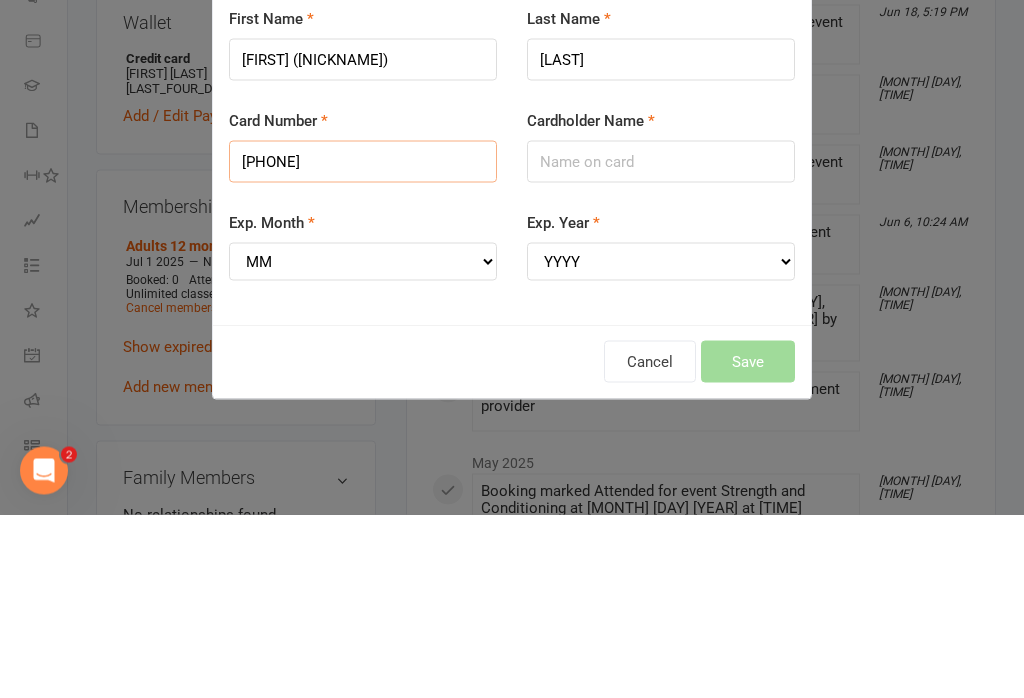 type on "[PHONE]" 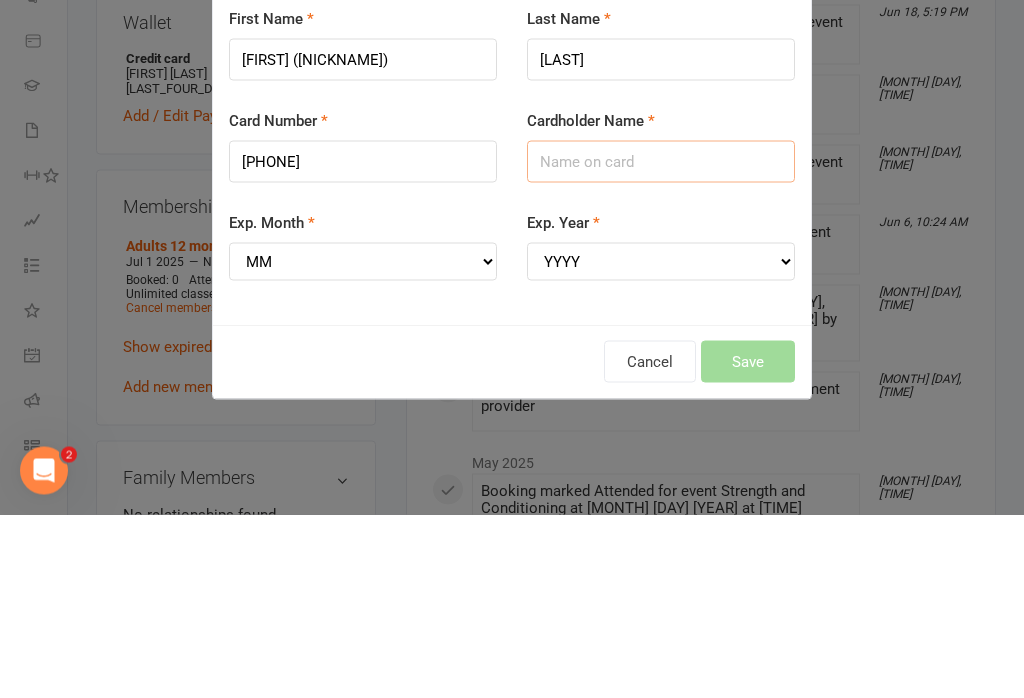 click on "Cardholder Name" at bounding box center (661, 345) 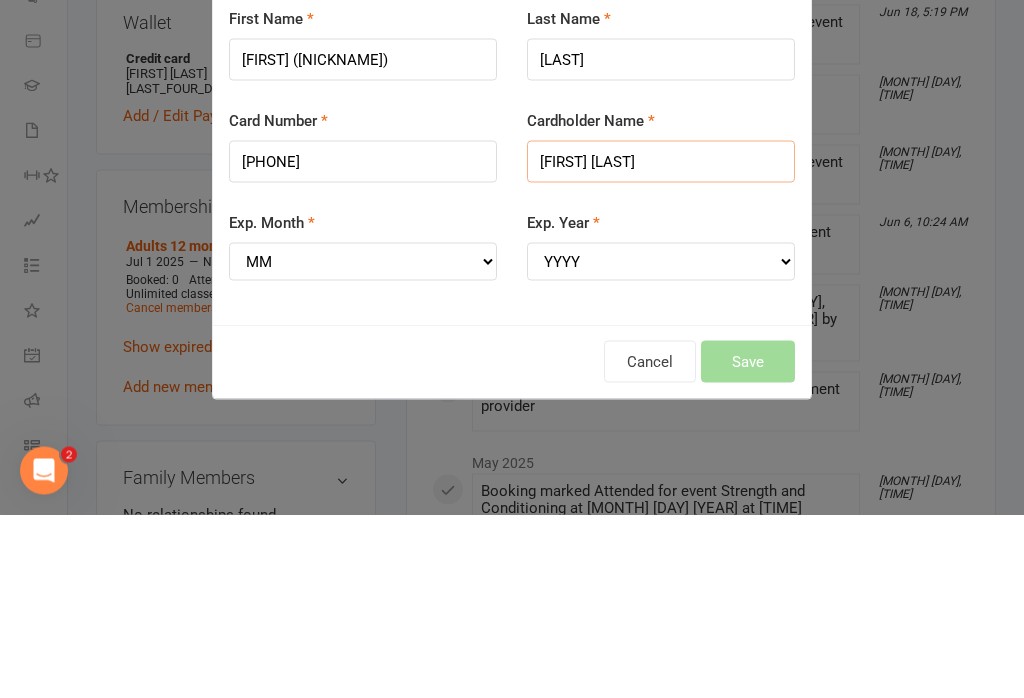 type on "[FIRST] [LAST]" 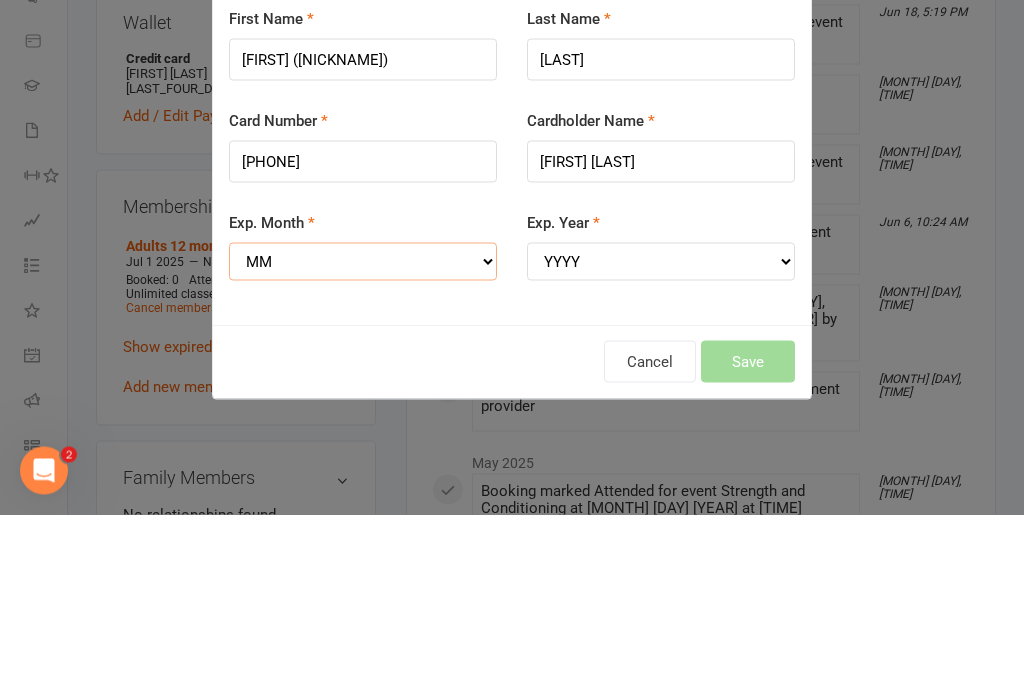 click on "MM 01 02 03 04 05 06 07 08 09 10 11 12" at bounding box center [363, 445] 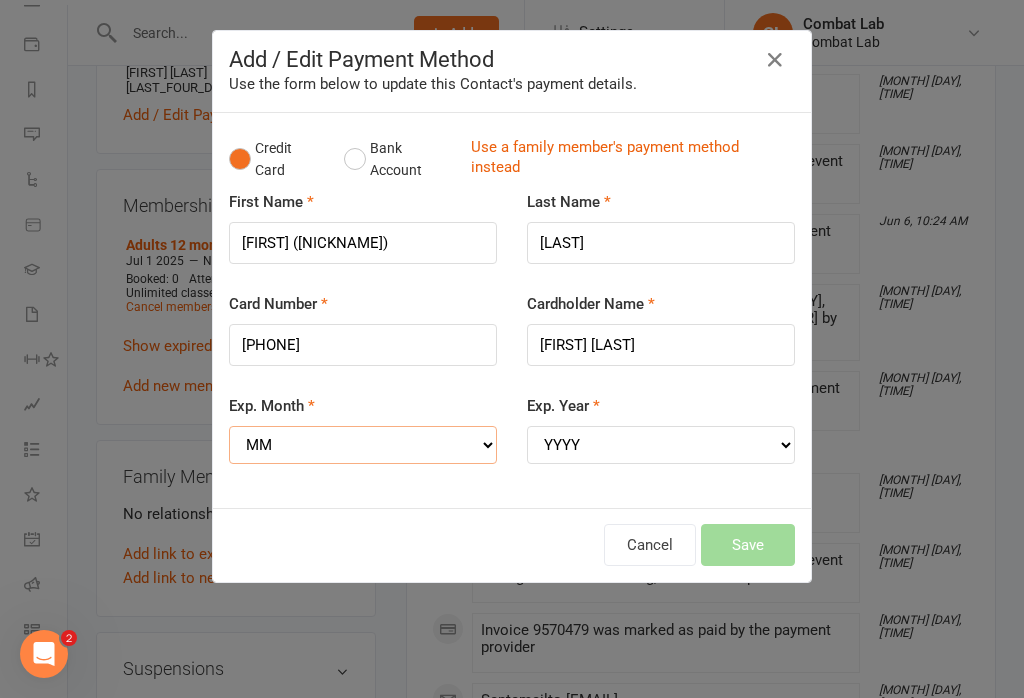 select on "07" 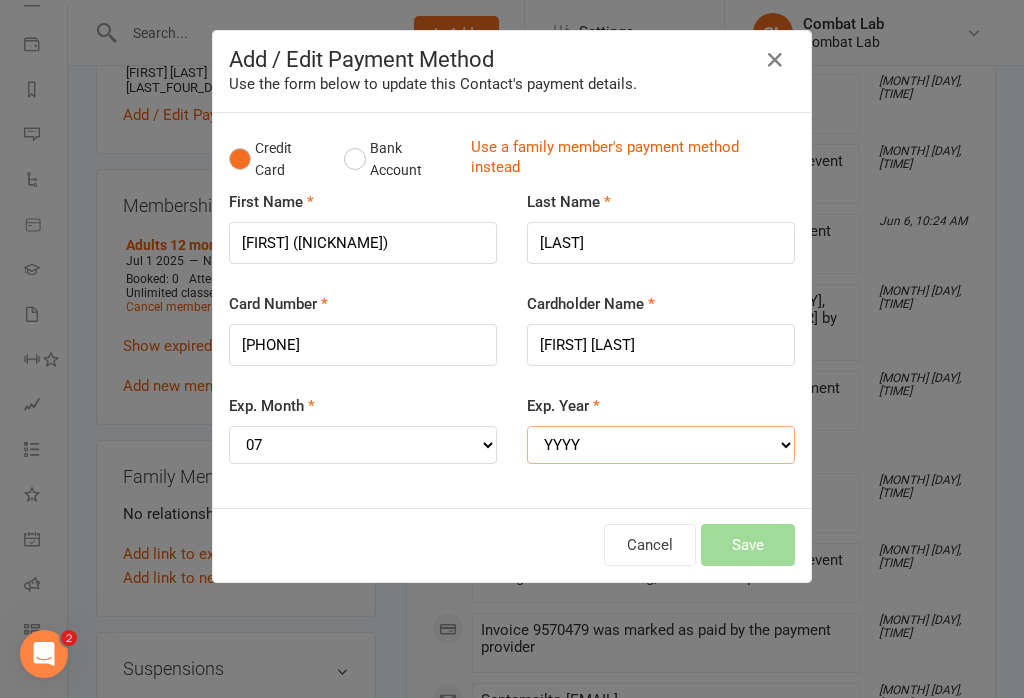 click on "YYYY 2025 2026 2027 2028 2029 2030 2031 2032 2033 2034" at bounding box center [661, 445] 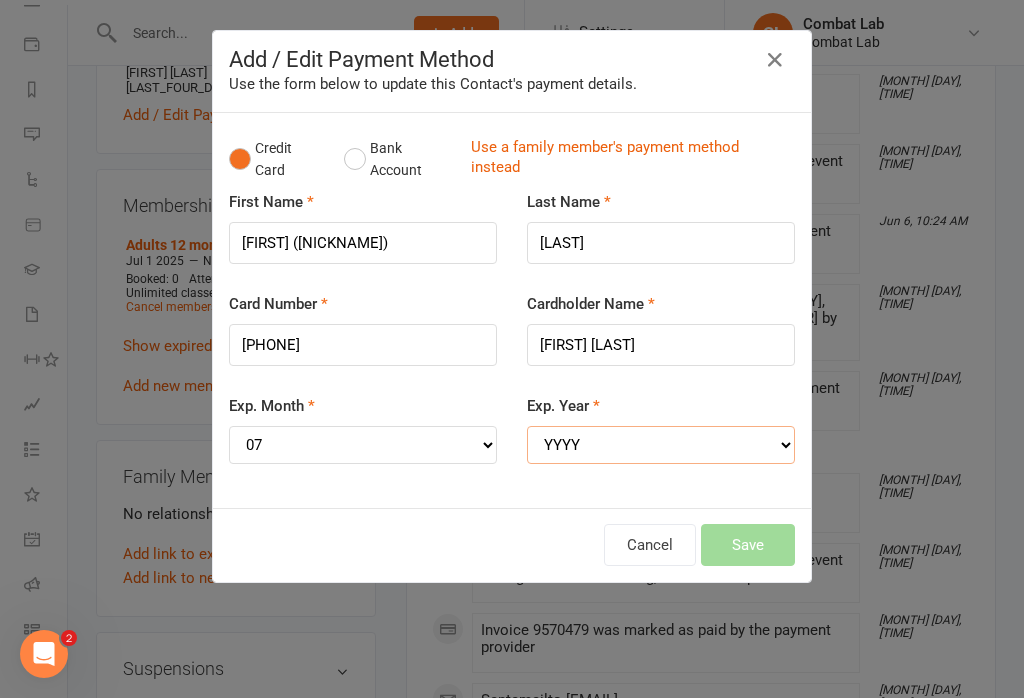 select on "2028" 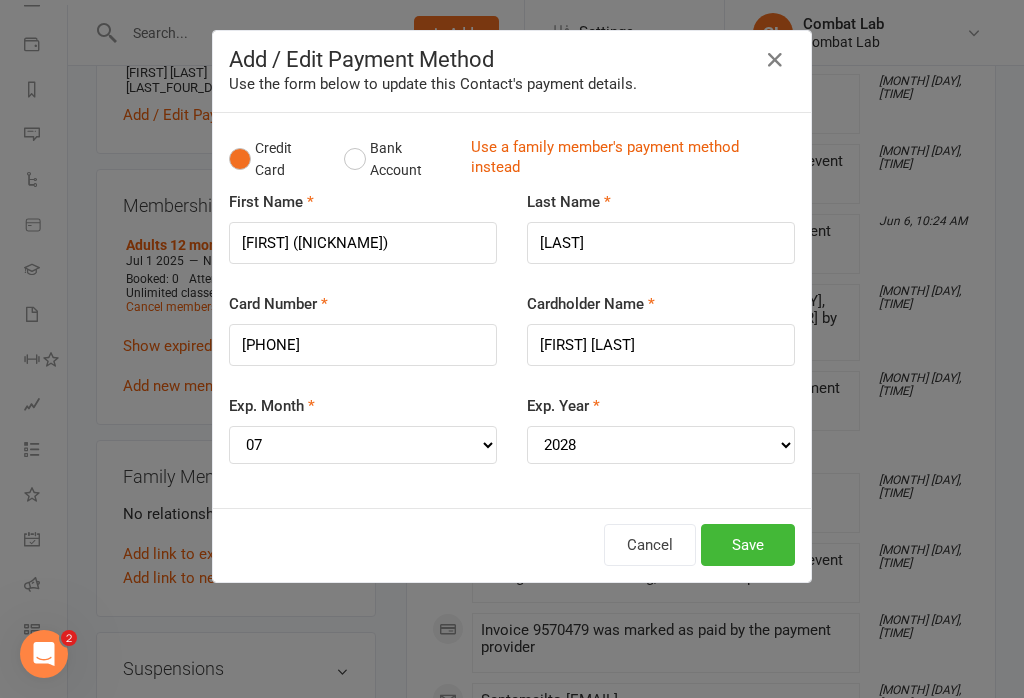 click on "Save" at bounding box center [748, 545] 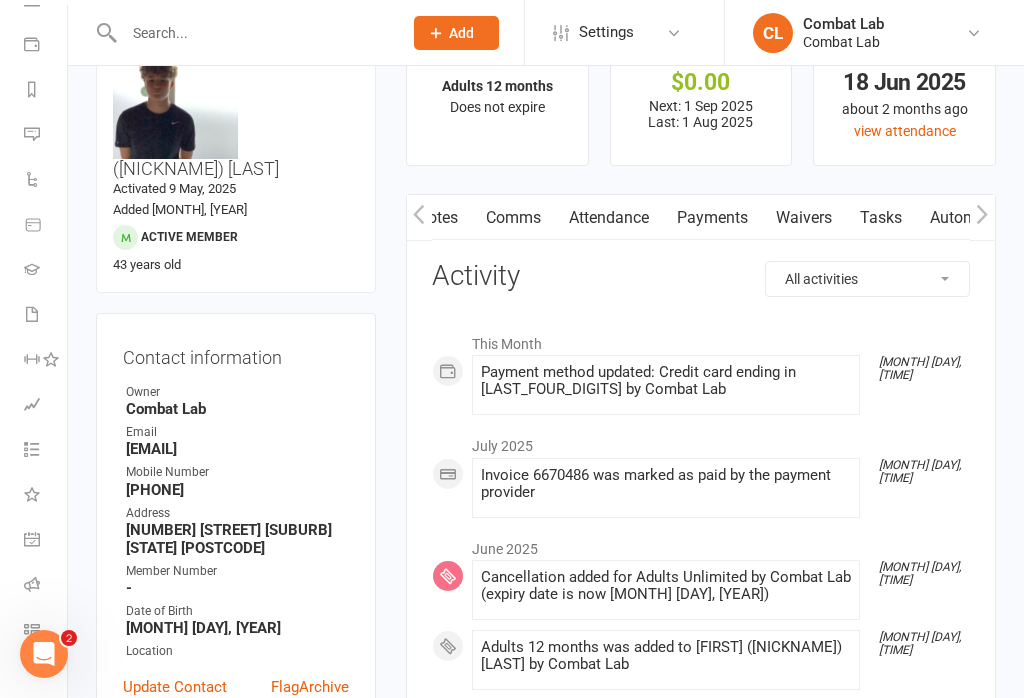 scroll, scrollTop: 0, scrollLeft: 0, axis: both 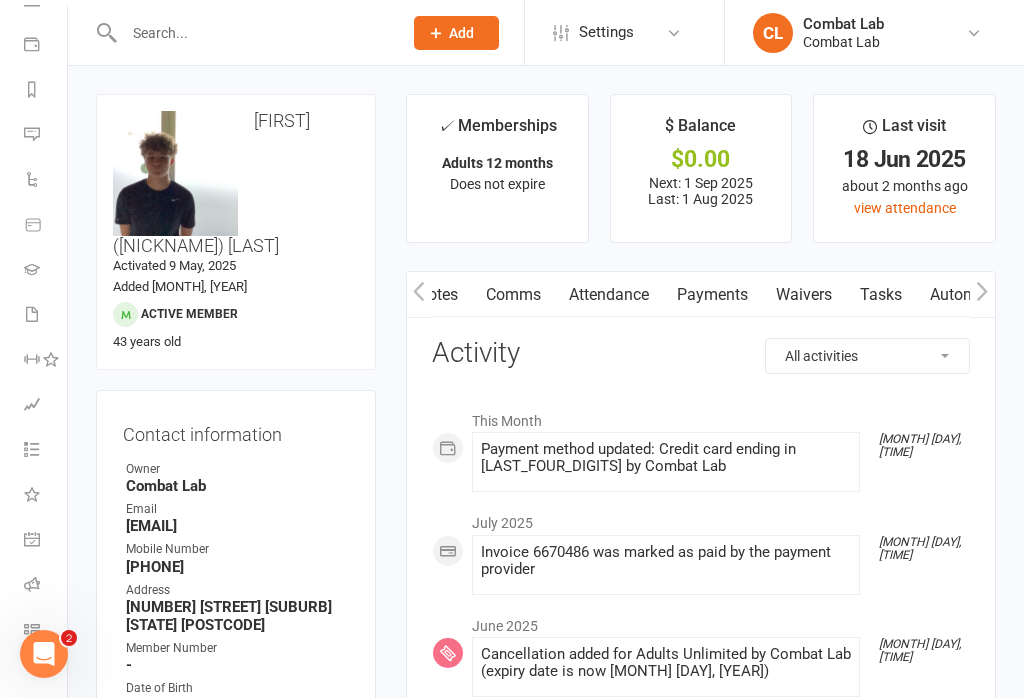 click on "Waivers" at bounding box center [804, 295] 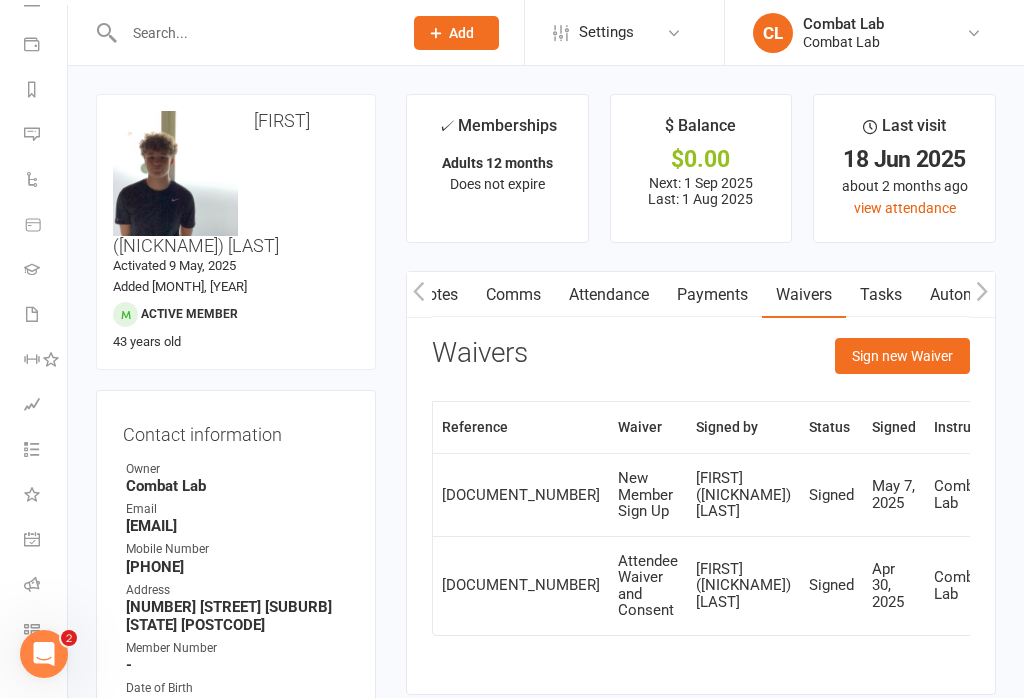 click on "Payments" at bounding box center (712, 295) 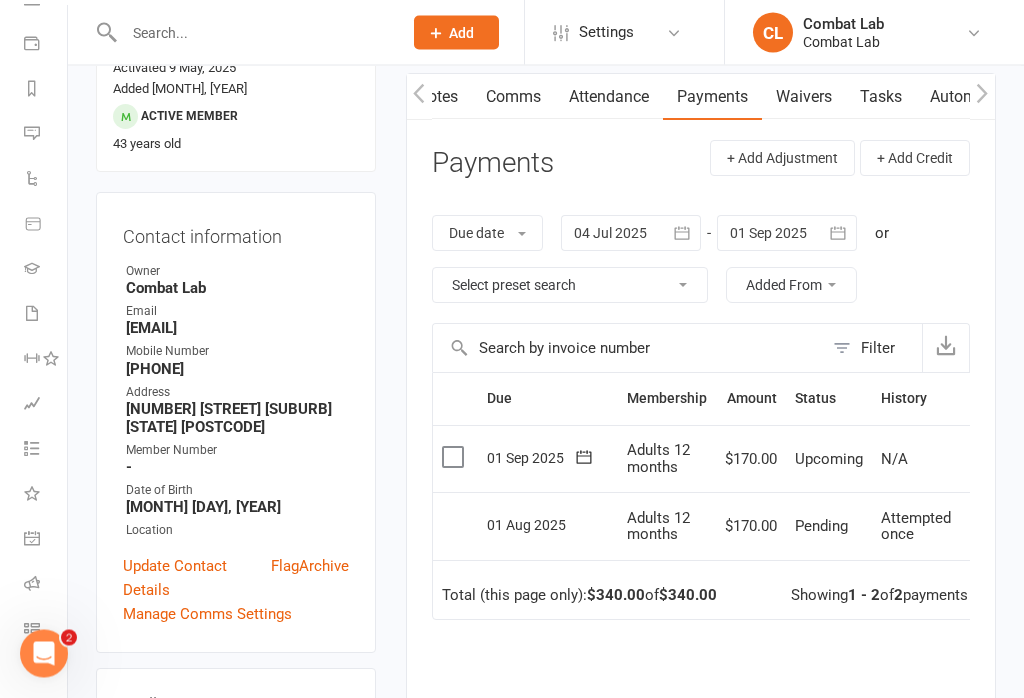 scroll, scrollTop: 198, scrollLeft: 0, axis: vertical 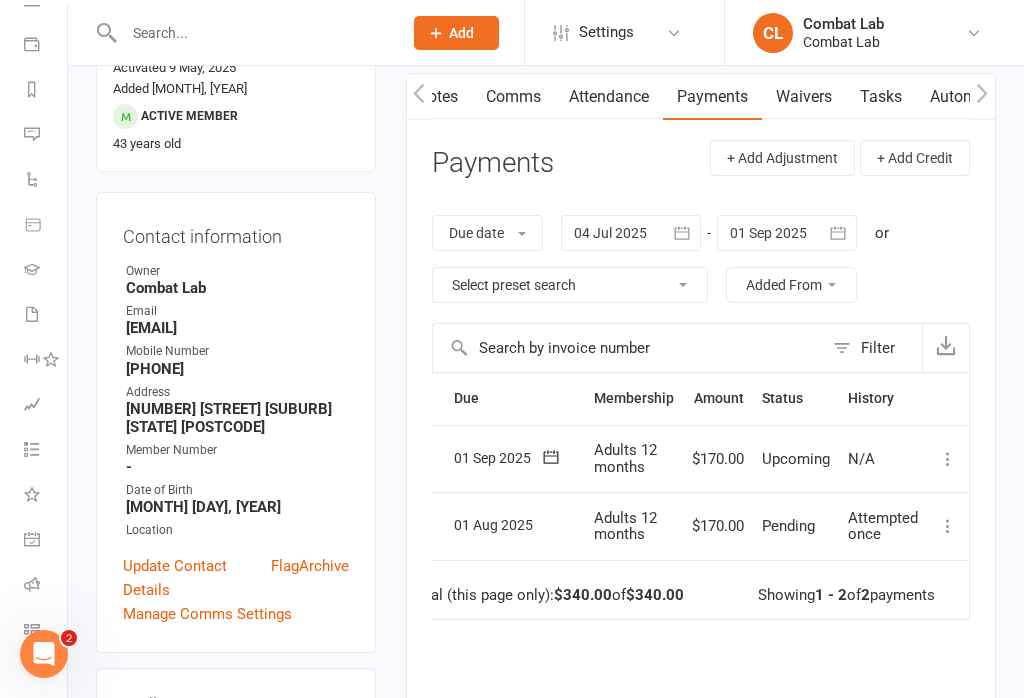 click at bounding box center [948, 526] 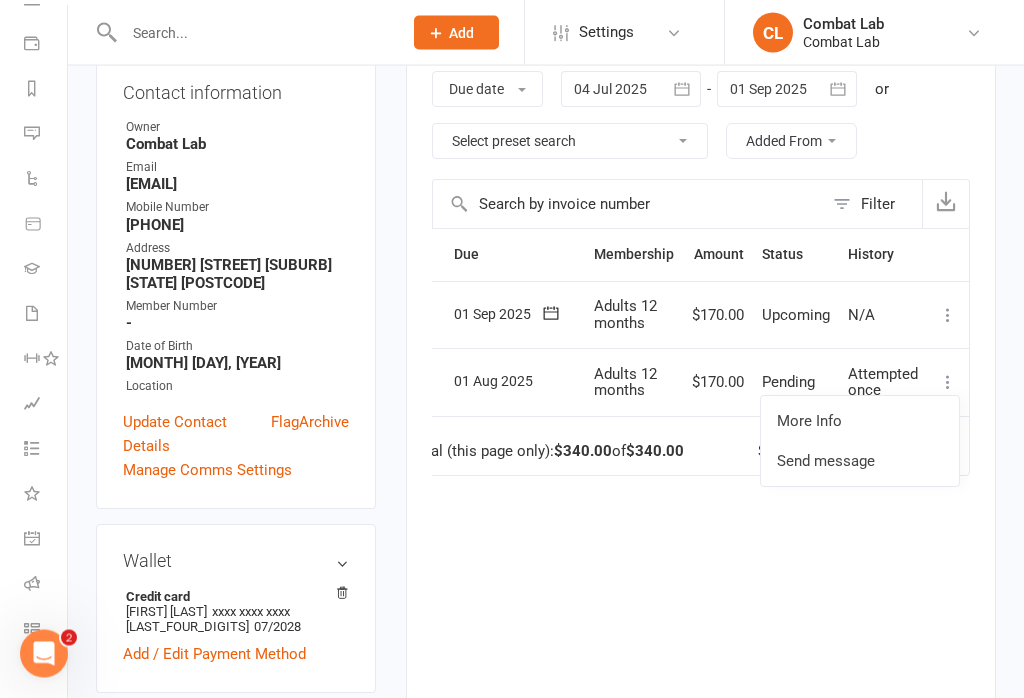 scroll, scrollTop: 341, scrollLeft: 0, axis: vertical 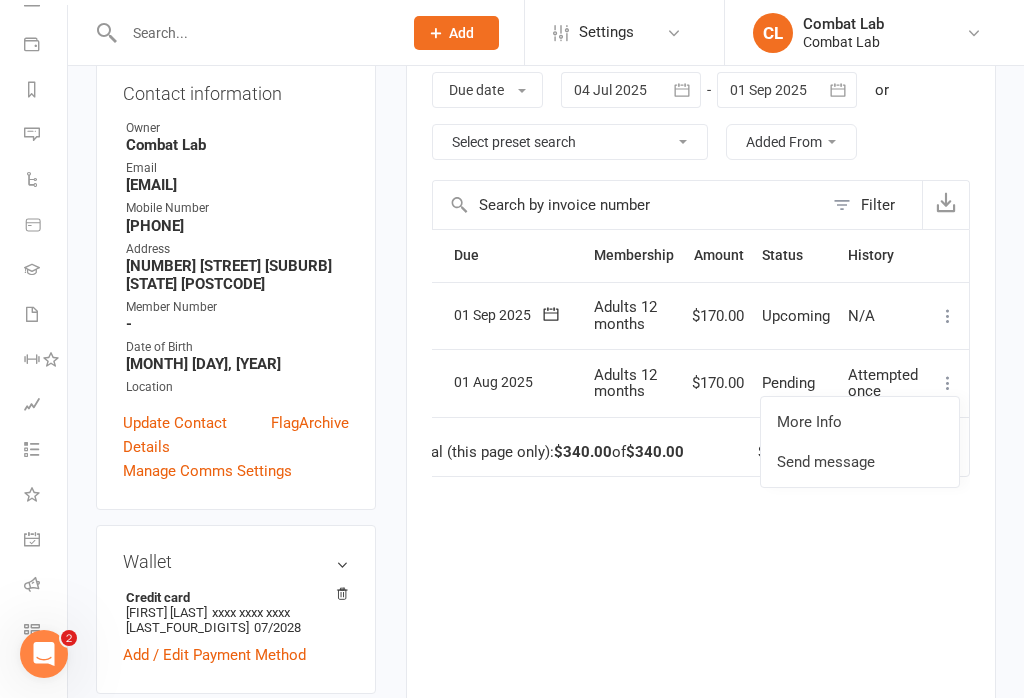 click at bounding box center (948, 383) 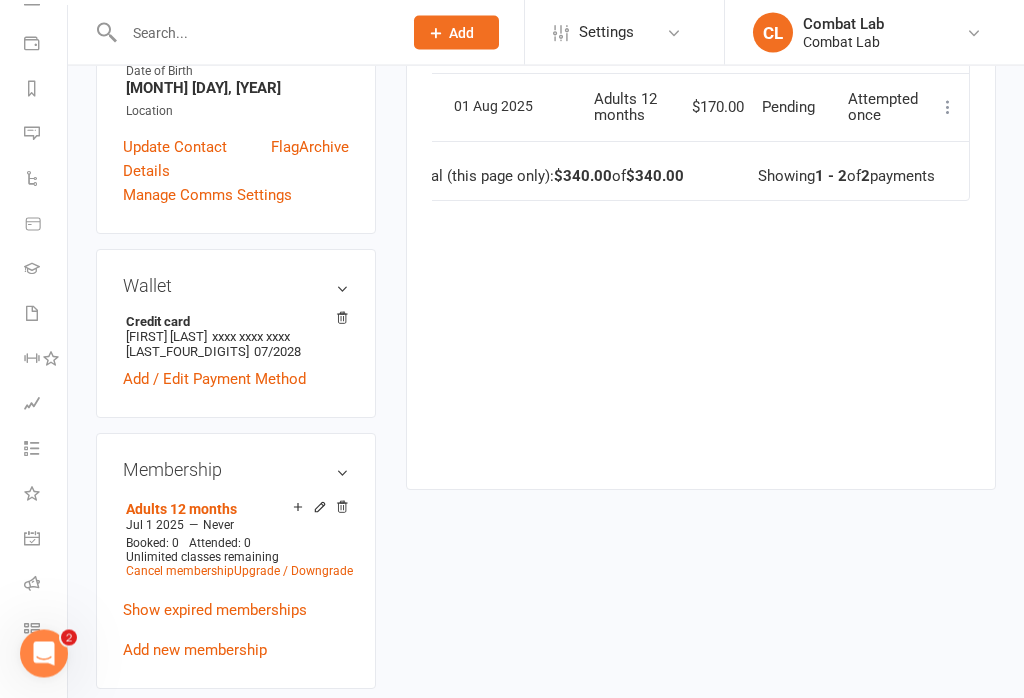 scroll, scrollTop: 674, scrollLeft: 0, axis: vertical 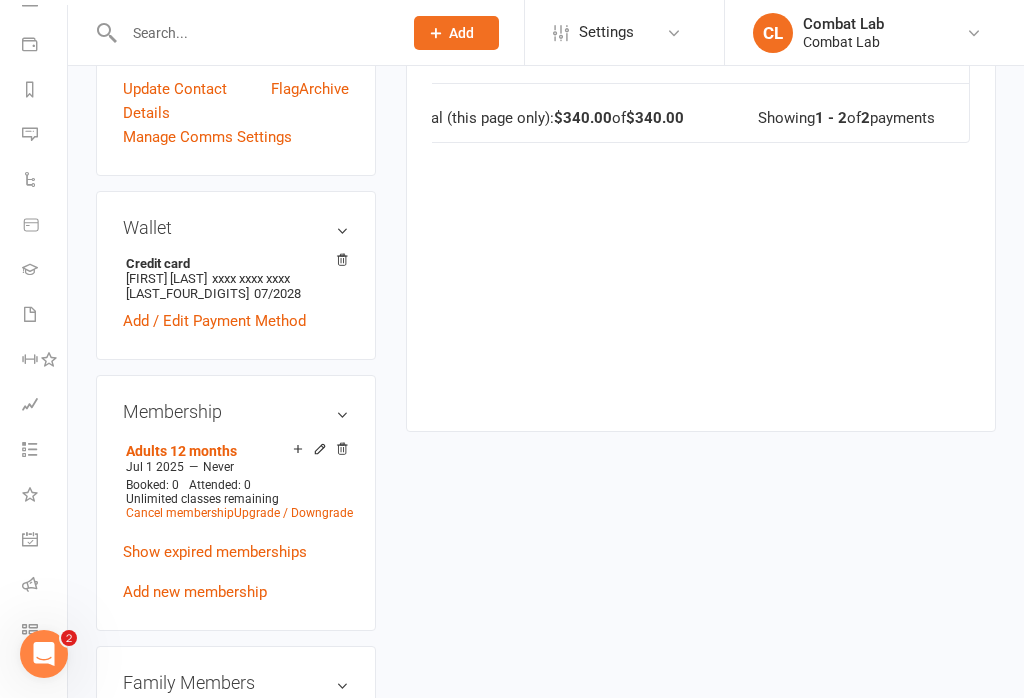 click on "Class check-in" at bounding box center (44, 631) 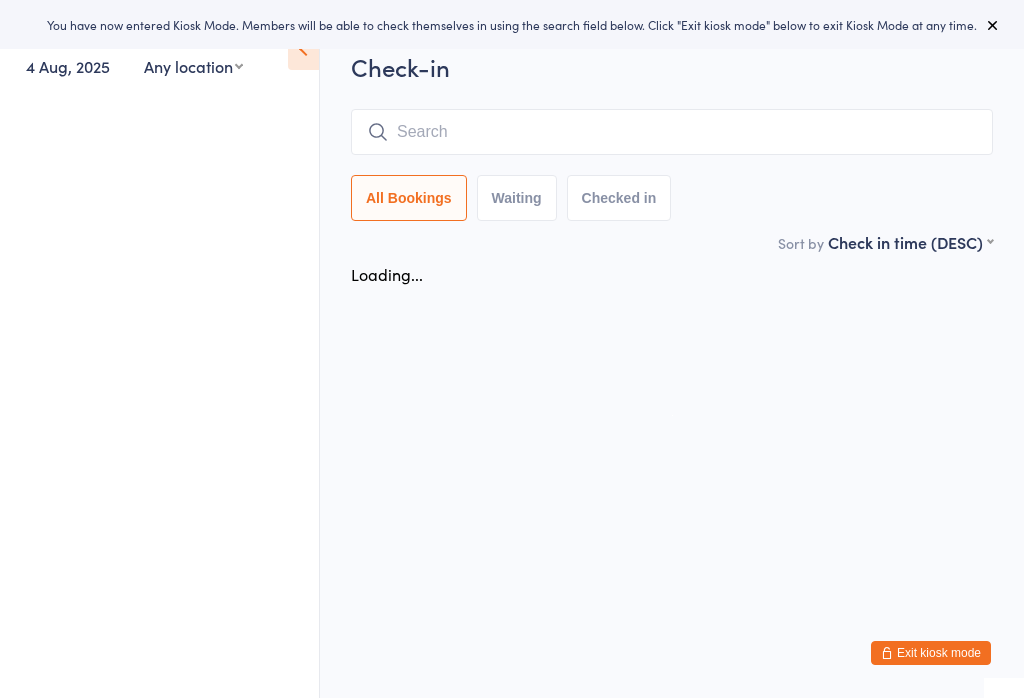 scroll, scrollTop: 0, scrollLeft: 0, axis: both 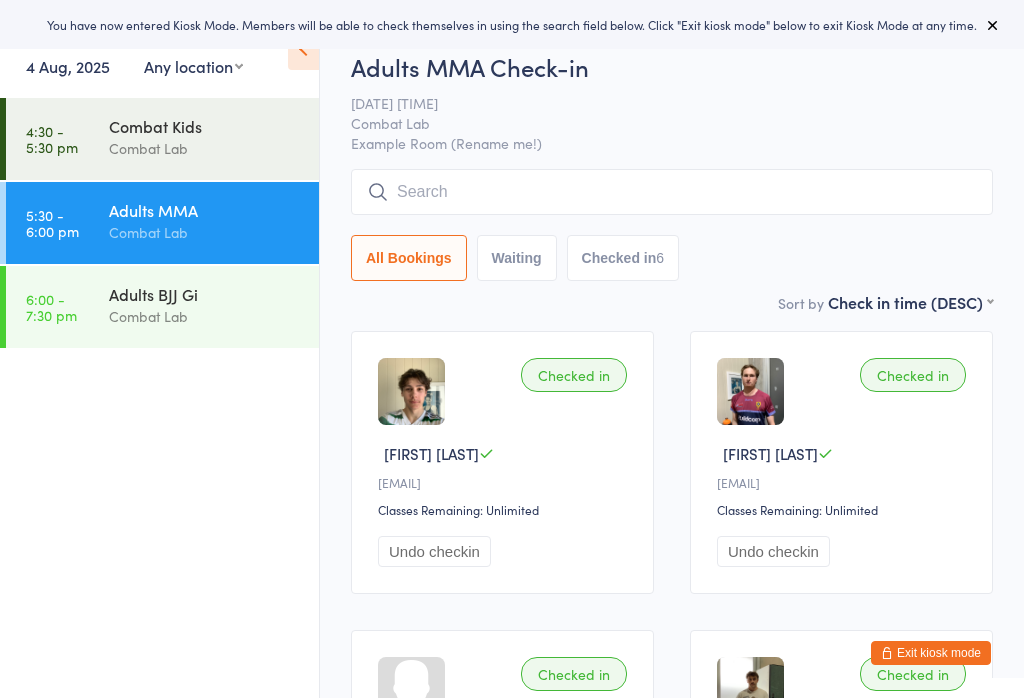 click on "Exit kiosk mode" at bounding box center [931, 653] 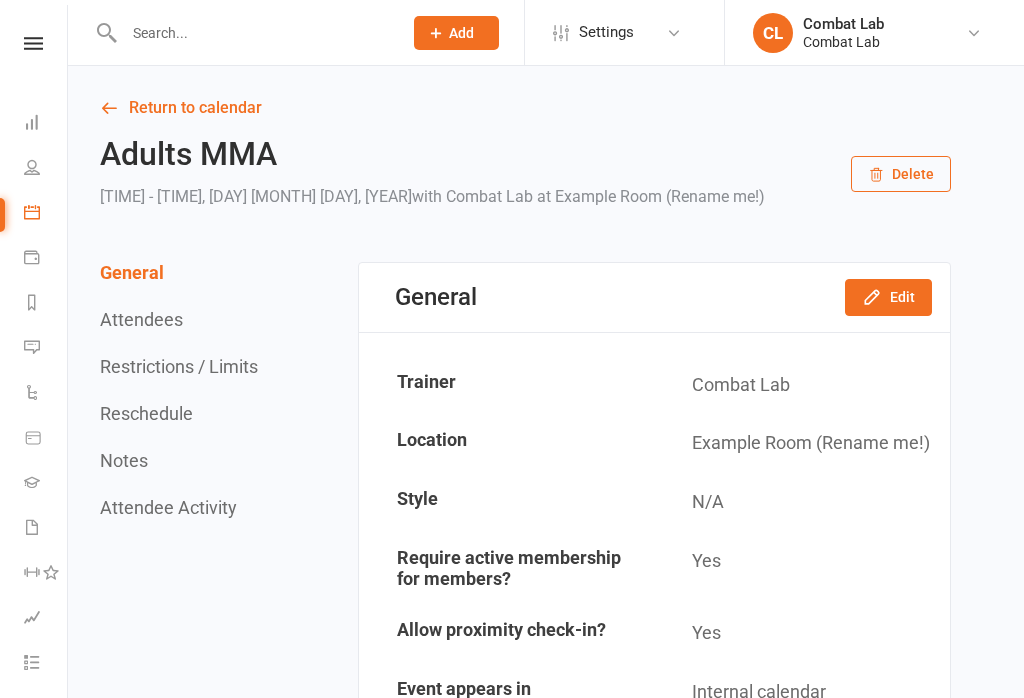 scroll, scrollTop: 0, scrollLeft: 0, axis: both 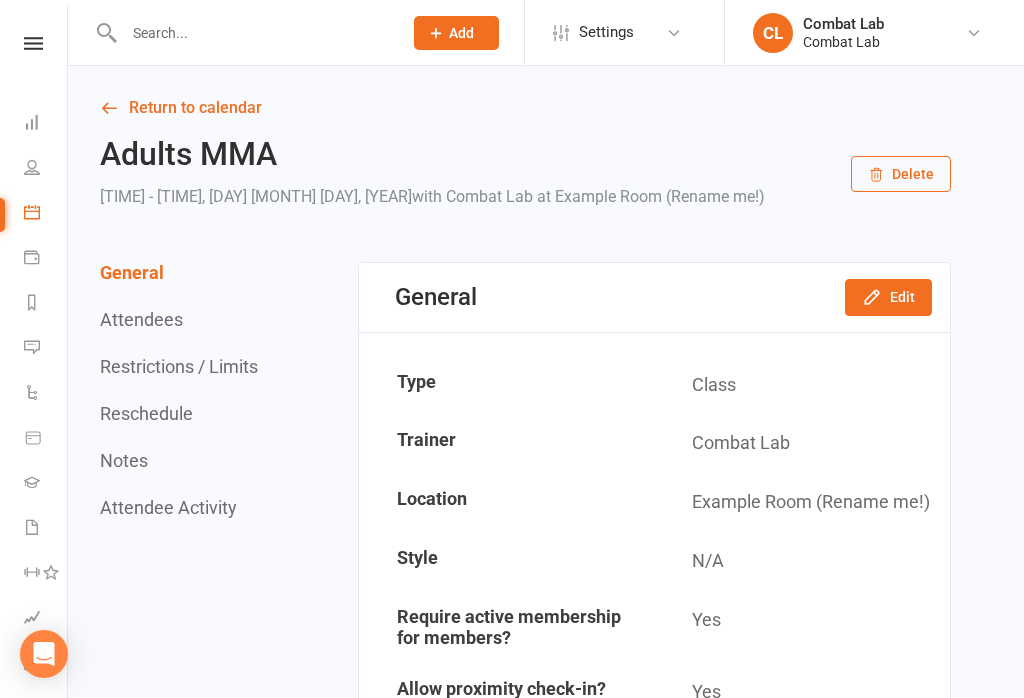 click on "Add" 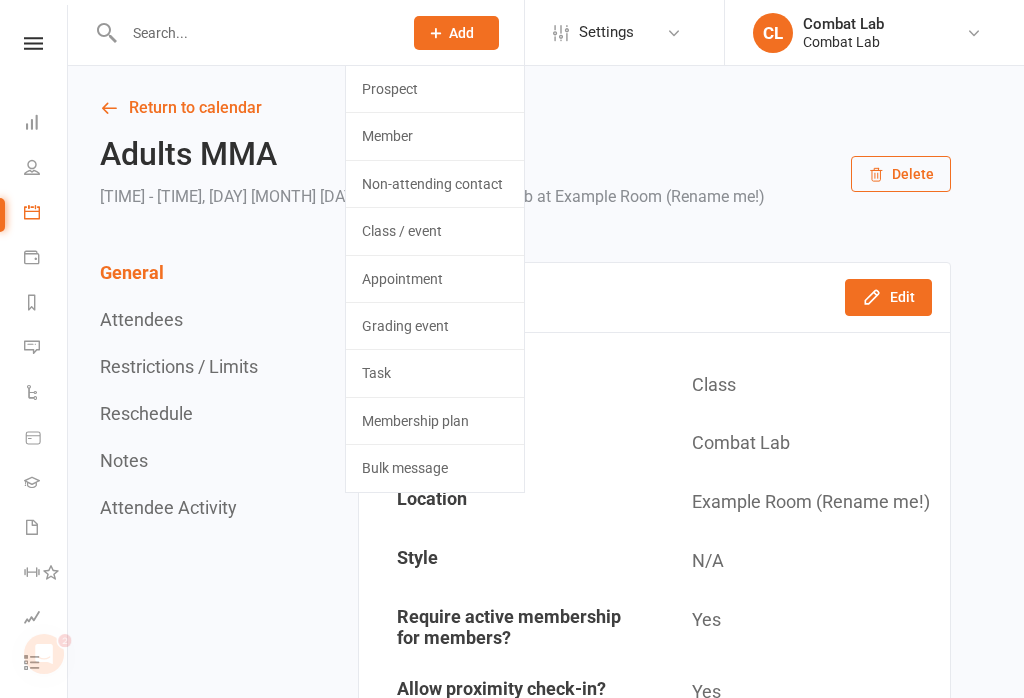 scroll, scrollTop: 0, scrollLeft: 0, axis: both 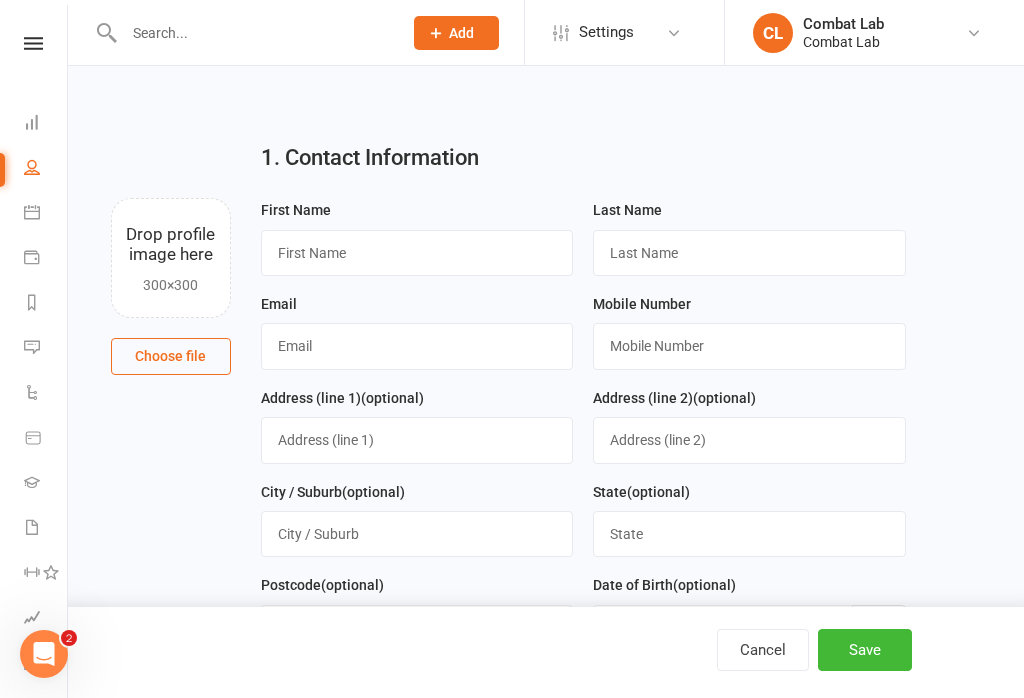 click on "Choose file" at bounding box center (171, 356) 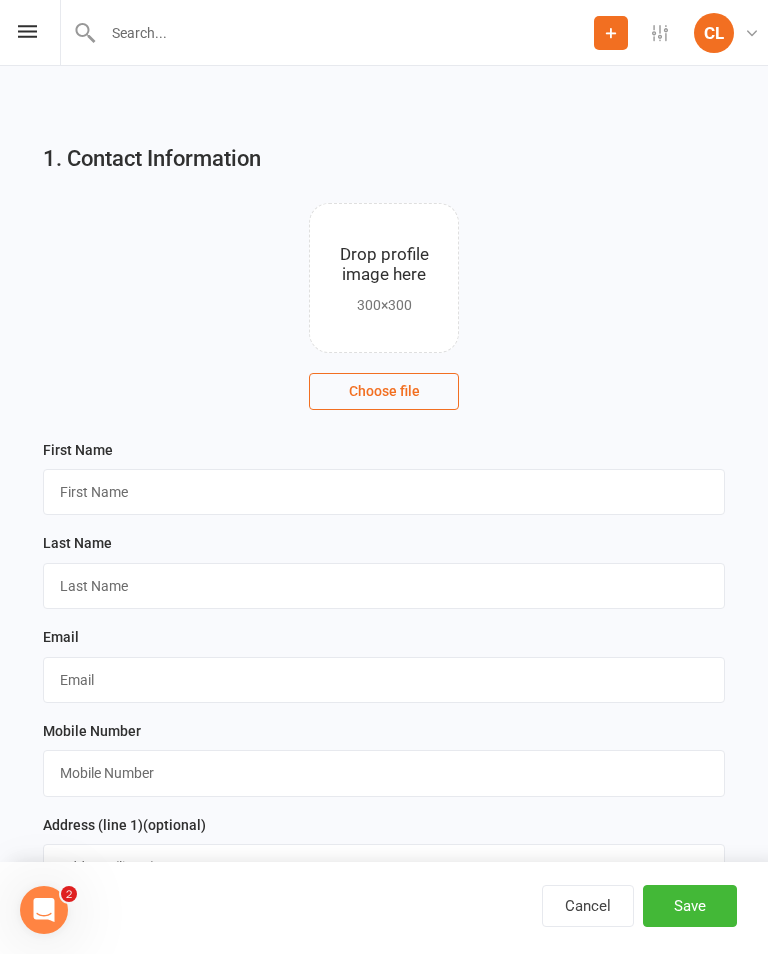 click on "Choose file" at bounding box center [384, 391] 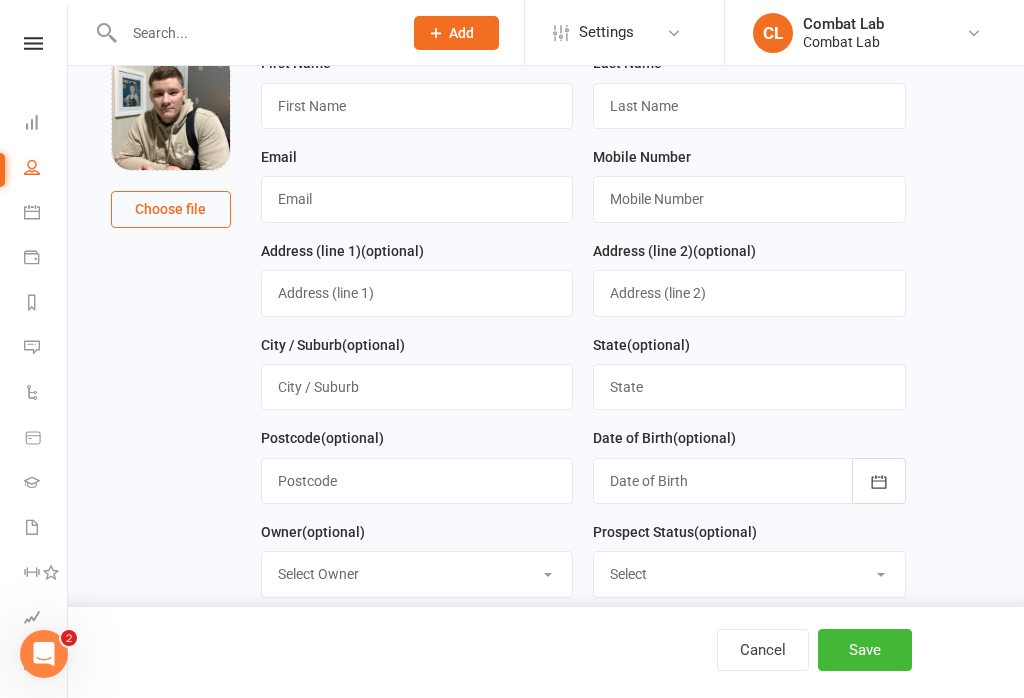 scroll, scrollTop: 0, scrollLeft: 0, axis: both 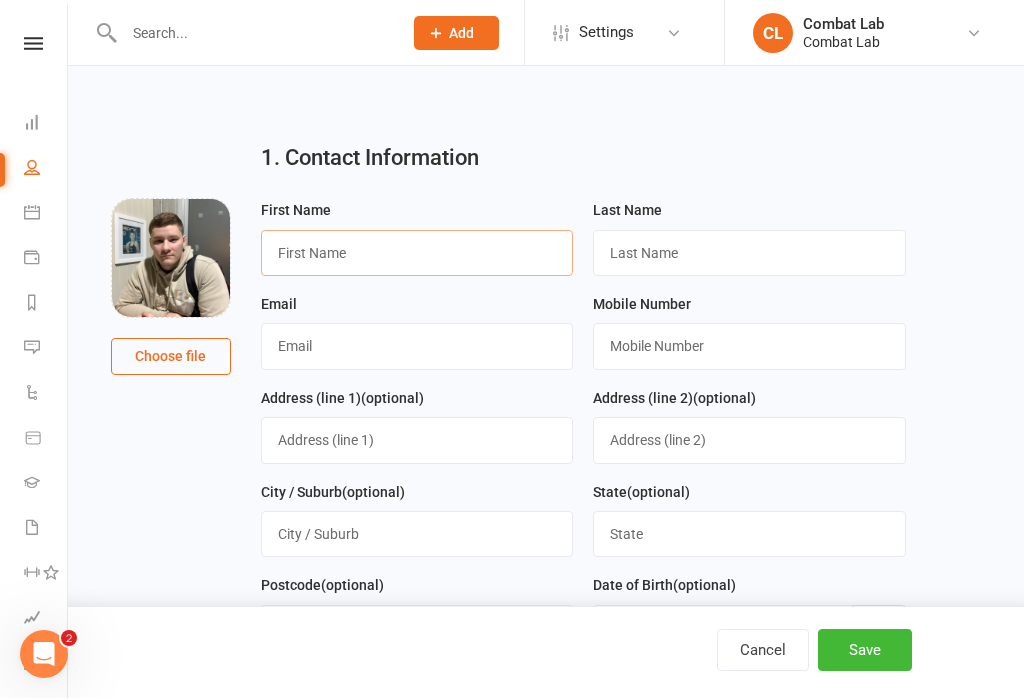 click at bounding box center [417, 253] 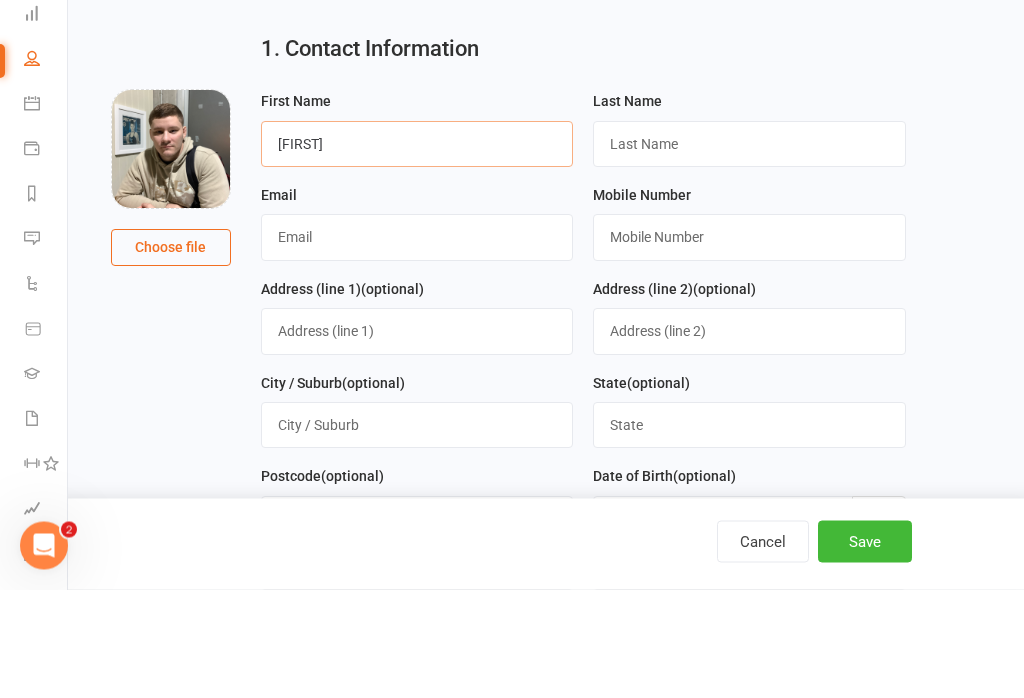 type on "[FIRST]" 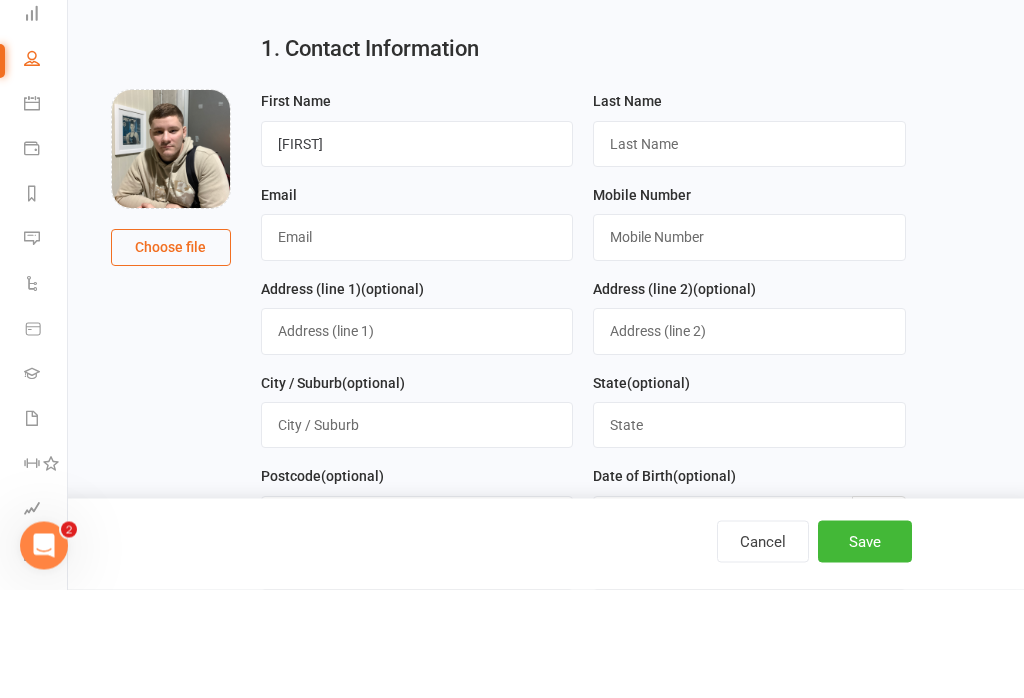 click at bounding box center (749, 253) 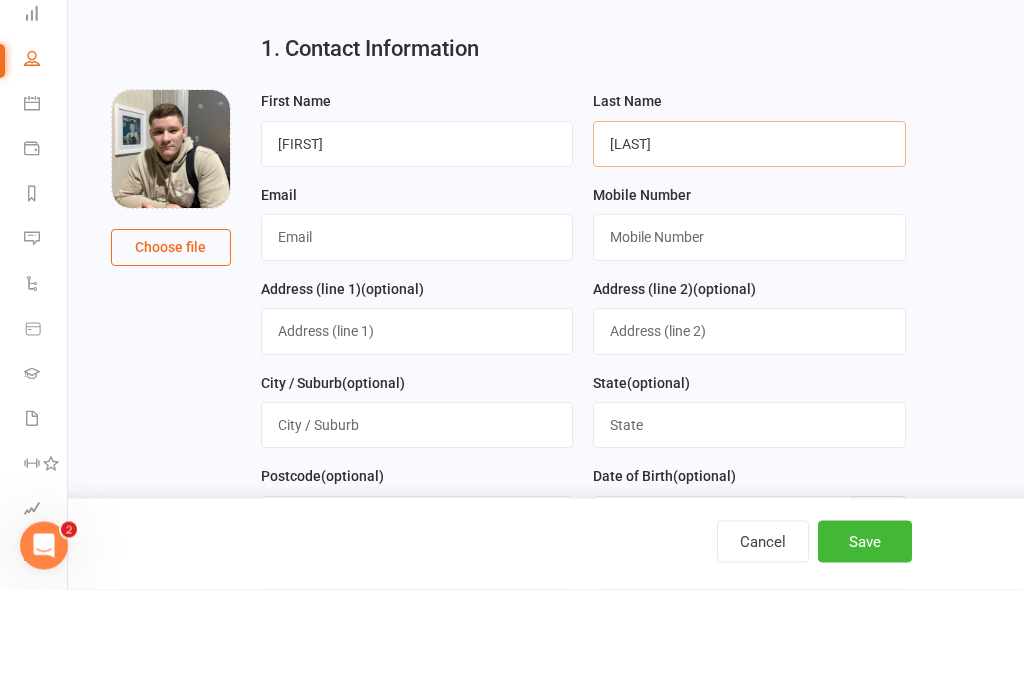 type on "[LAST]" 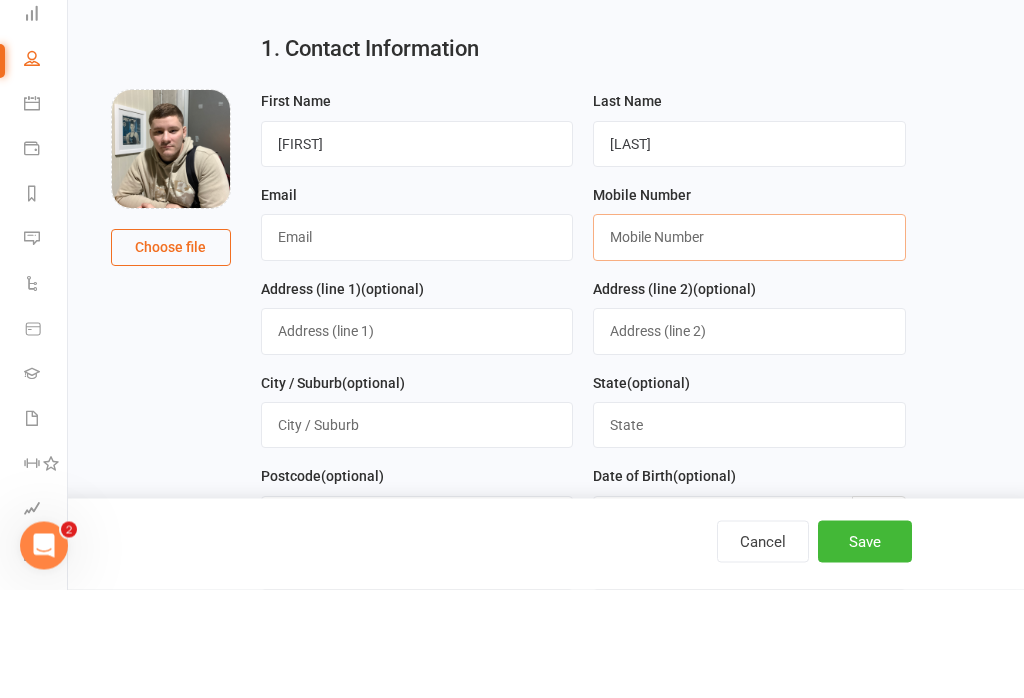 click at bounding box center [749, 346] 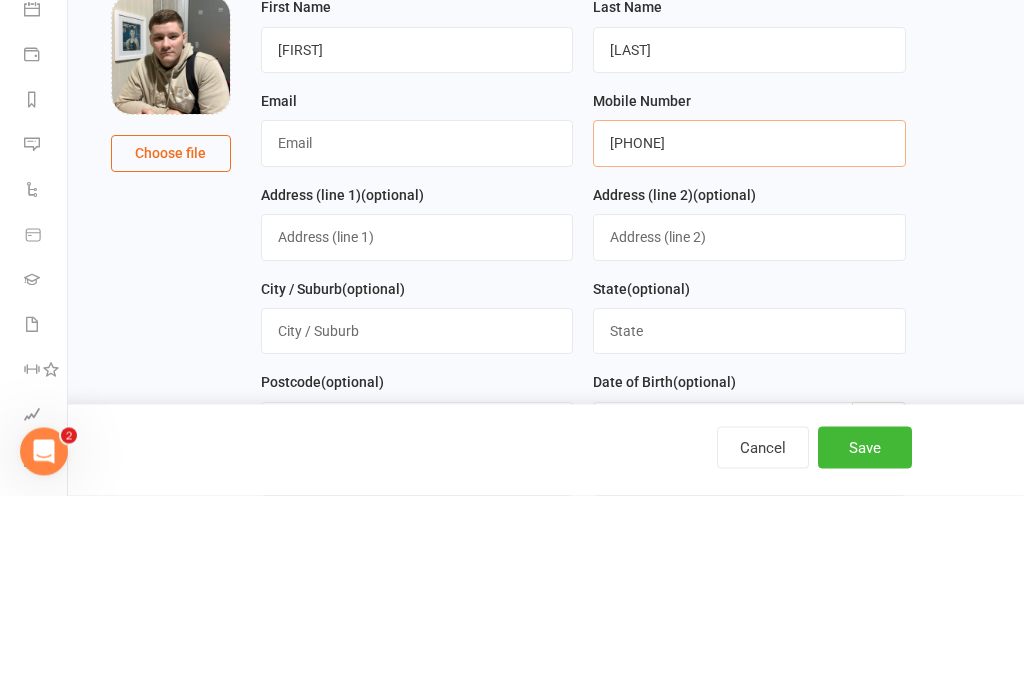 type on "[PHONE]" 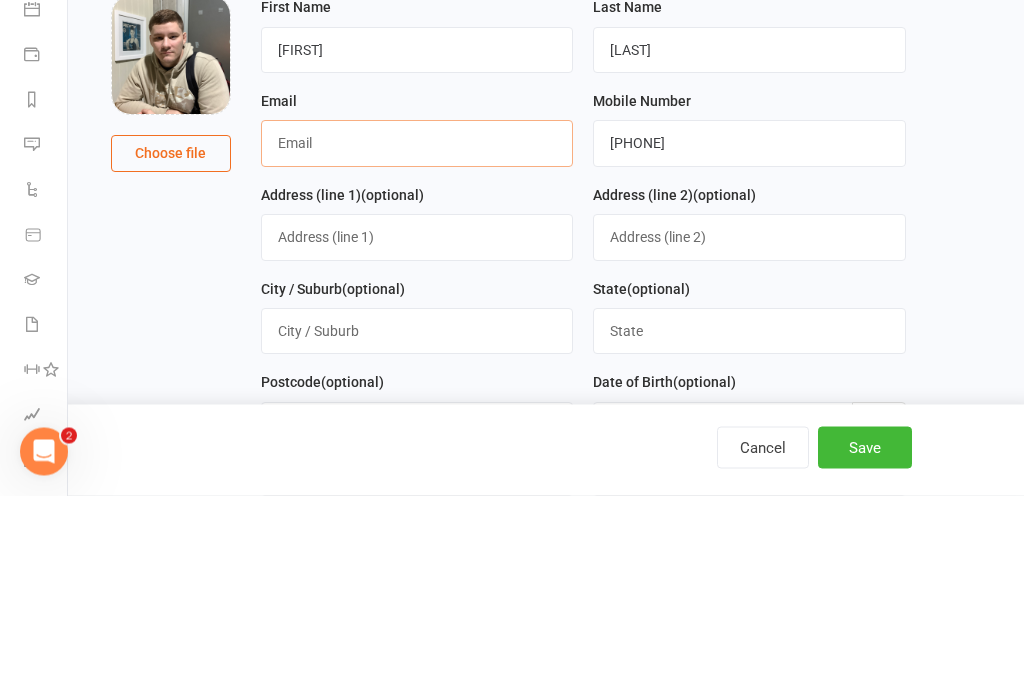 click at bounding box center (417, 346) 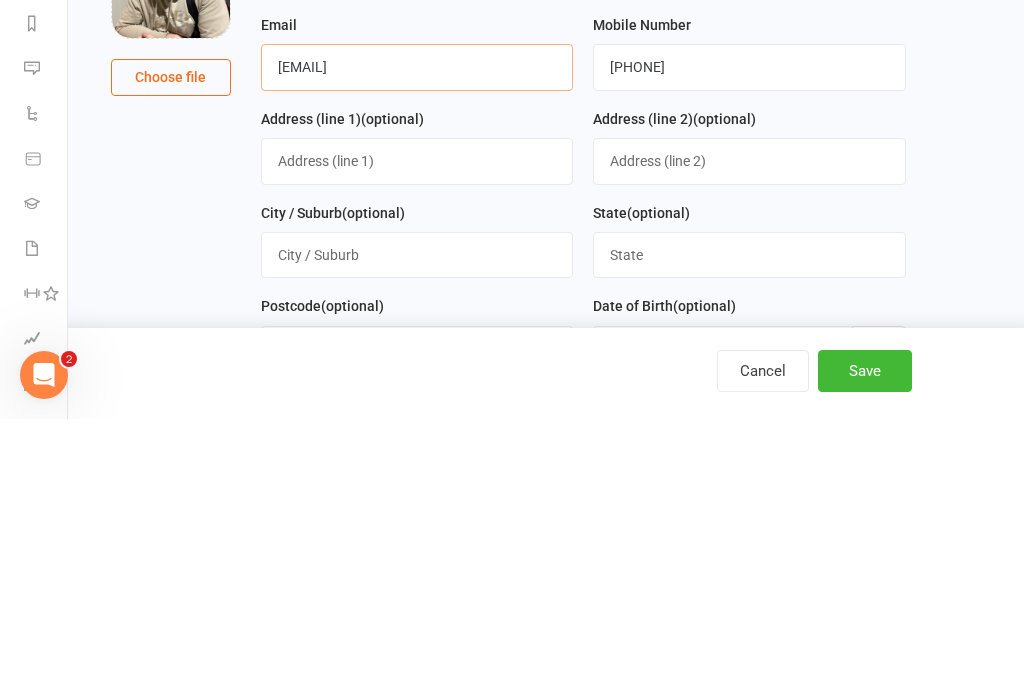 type on "[EMAIL]" 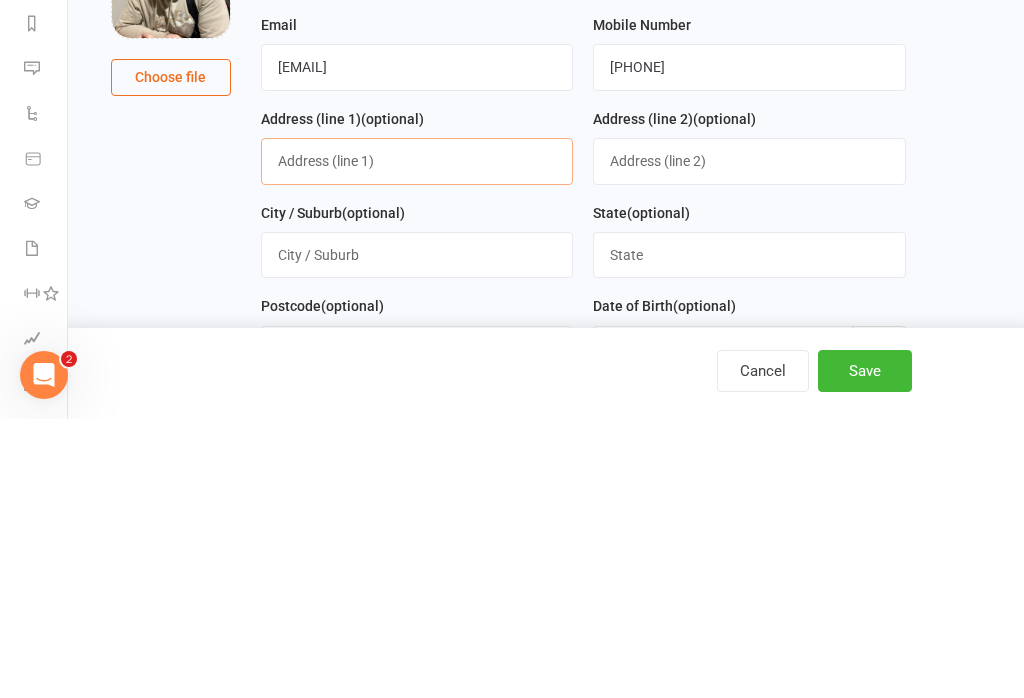 click at bounding box center (417, 440) 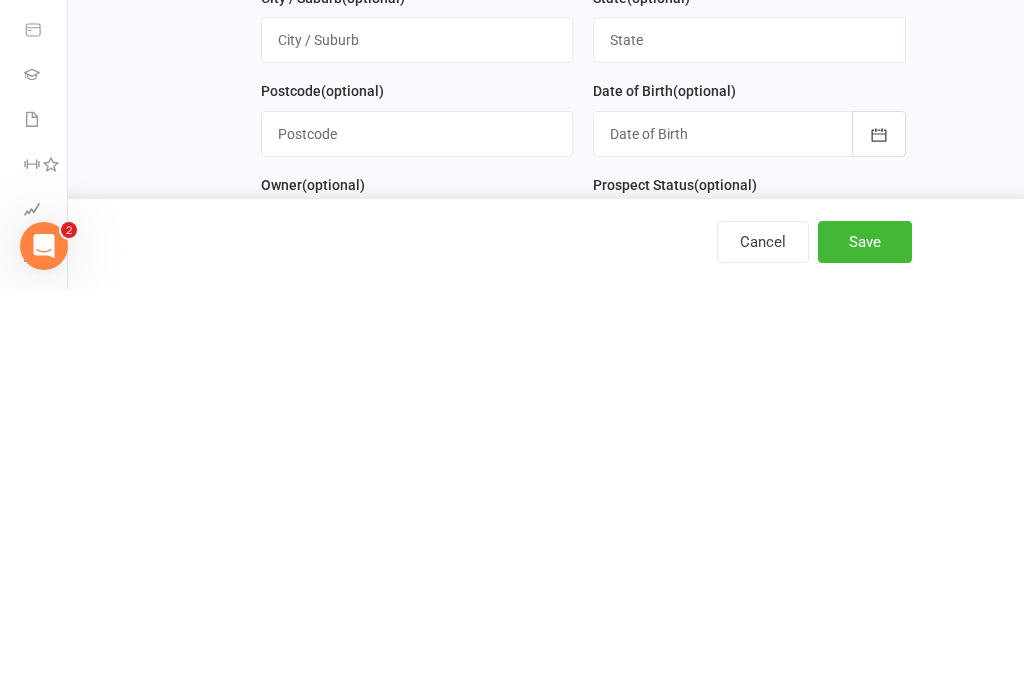 scroll, scrollTop: 122, scrollLeft: 0, axis: vertical 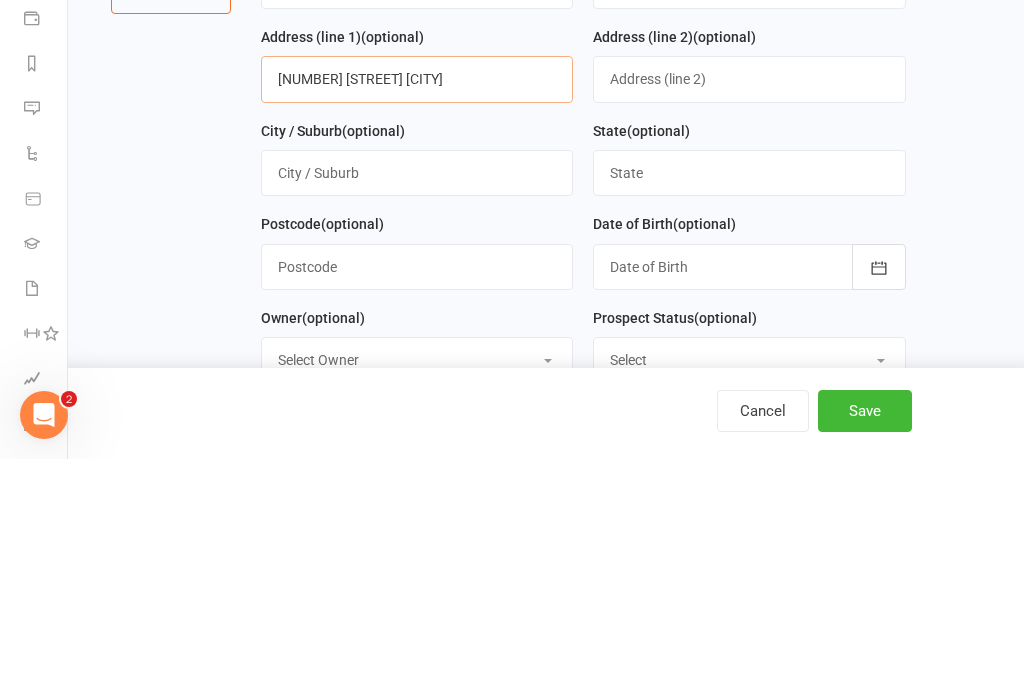 type on "[NUMBER] [STREET] [CITY]" 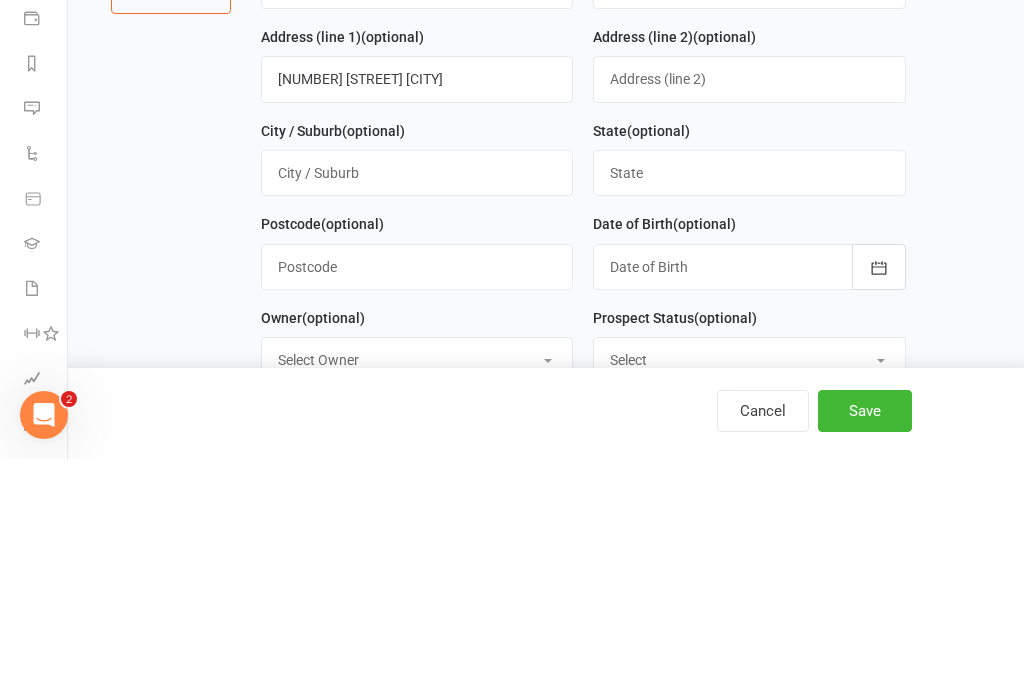 click at bounding box center [749, 412] 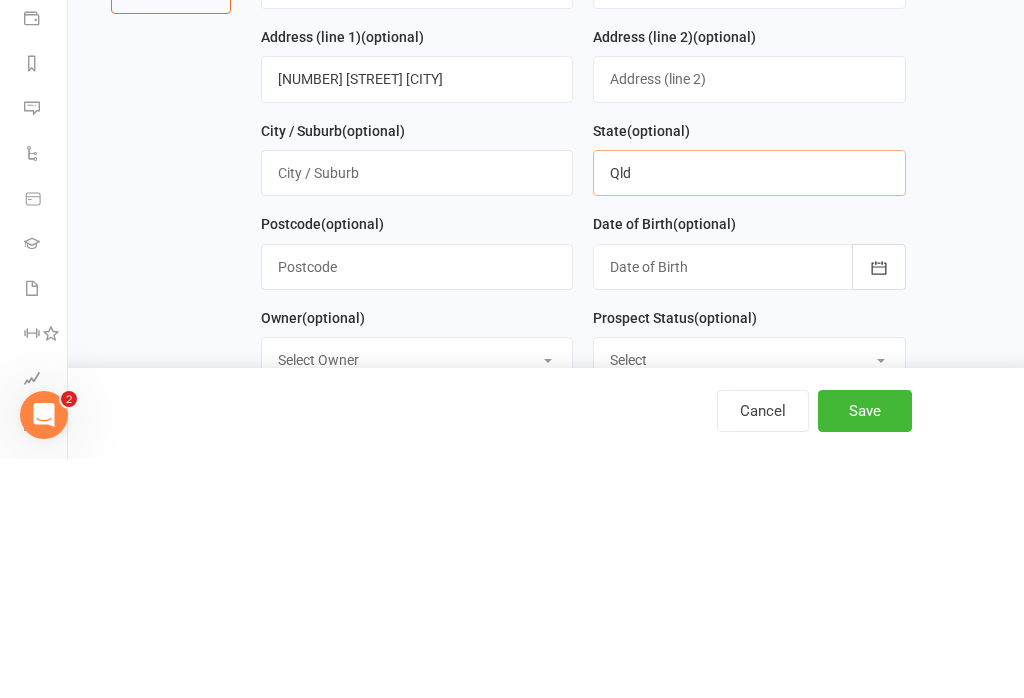 type on "Qld" 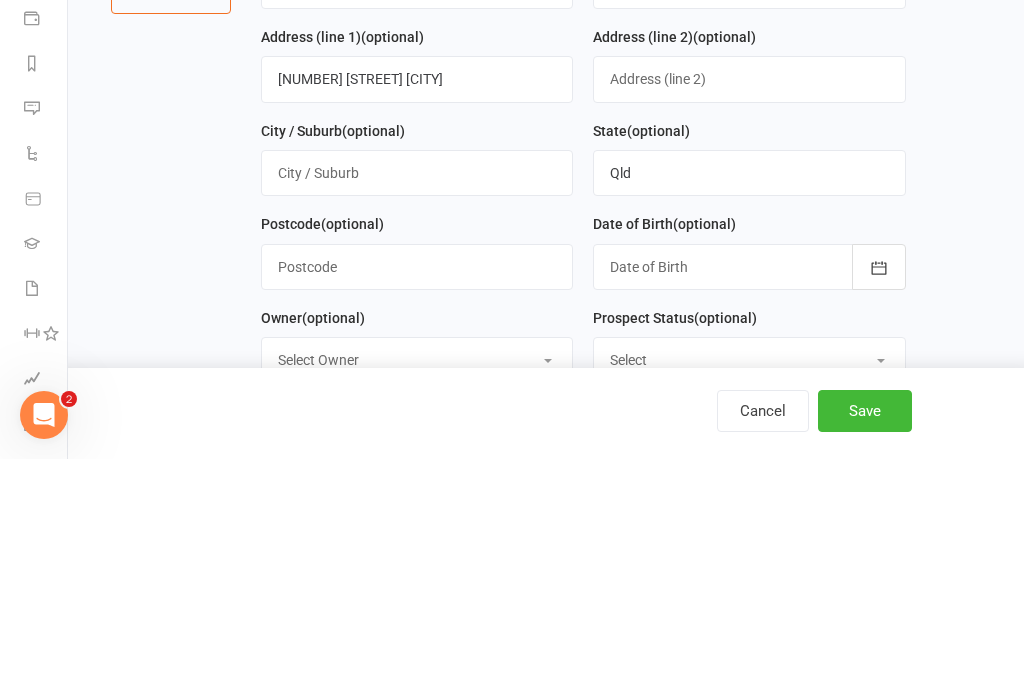 click at bounding box center (417, 506) 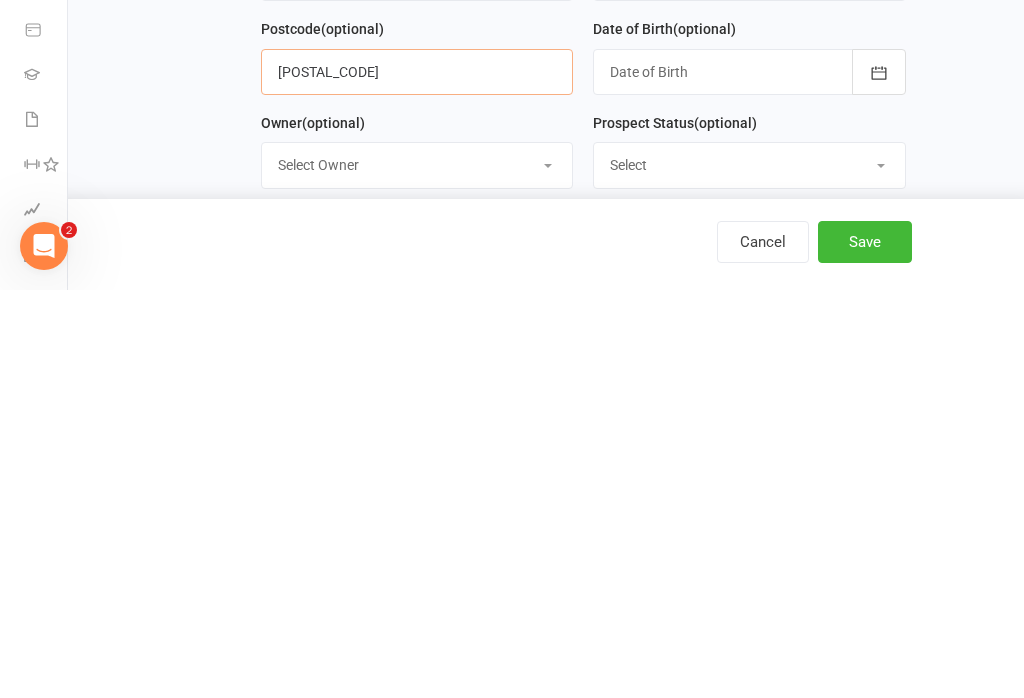 type on "4153" 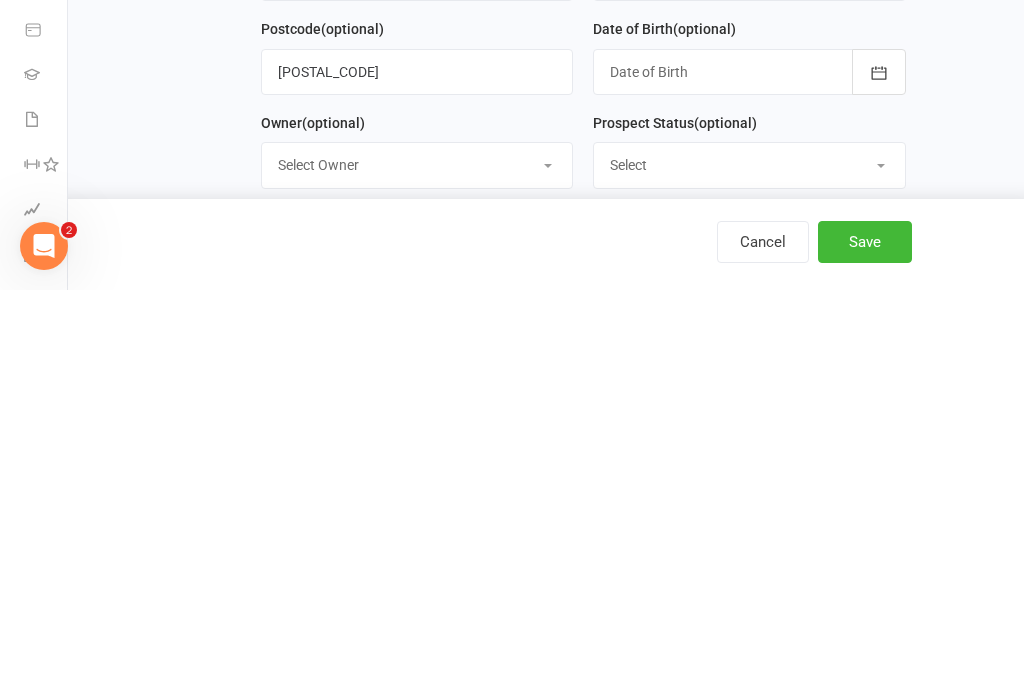click at bounding box center [749, 480] 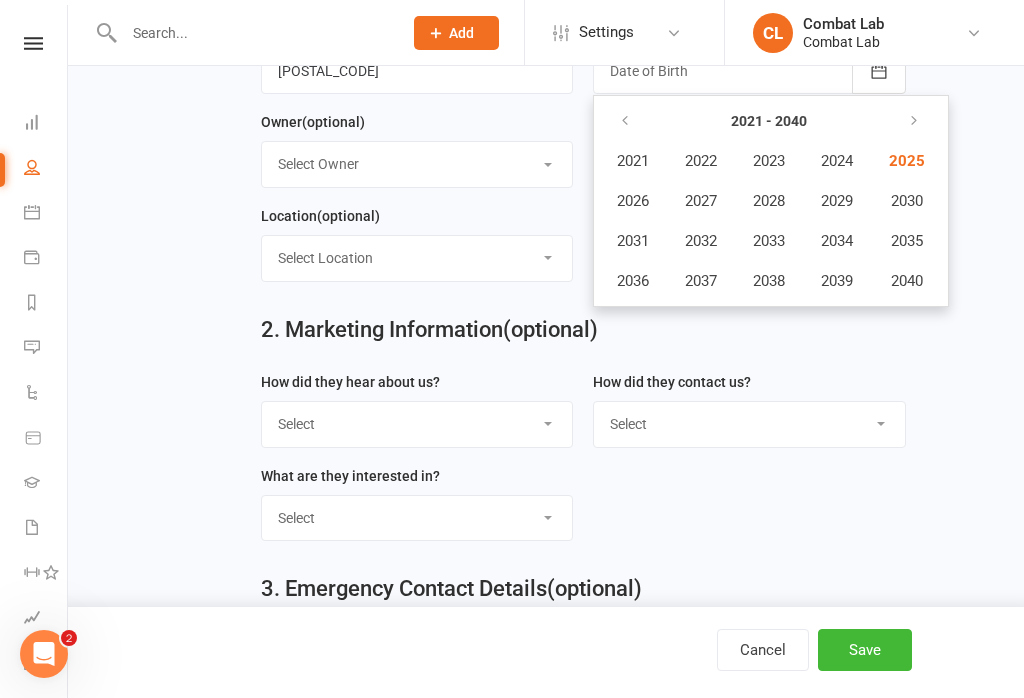 click at bounding box center (625, 121) 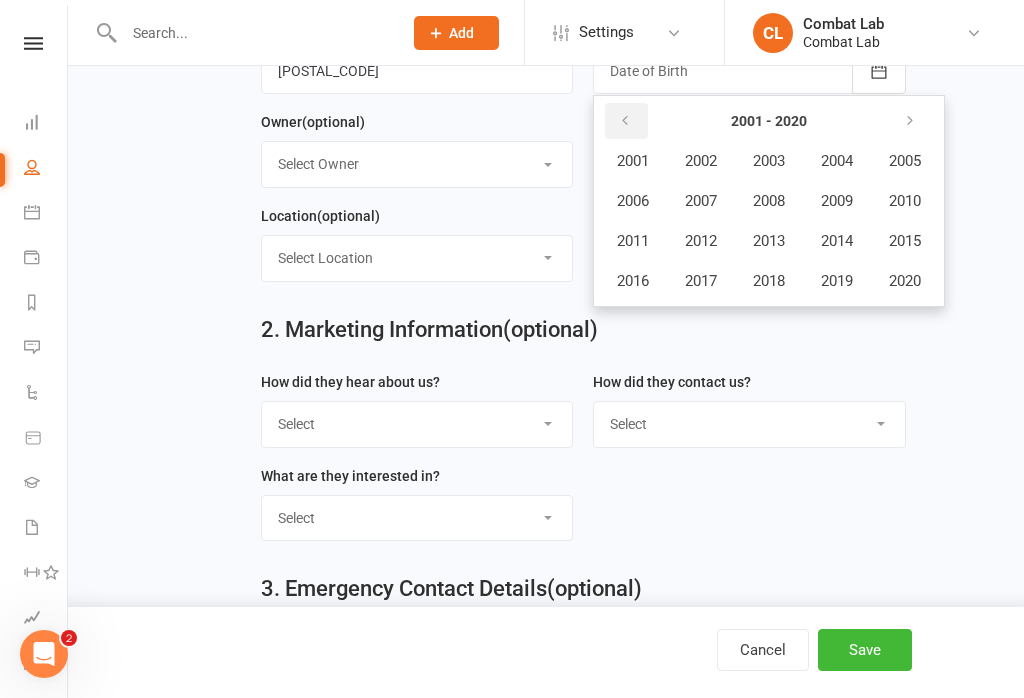 click at bounding box center [625, 121] 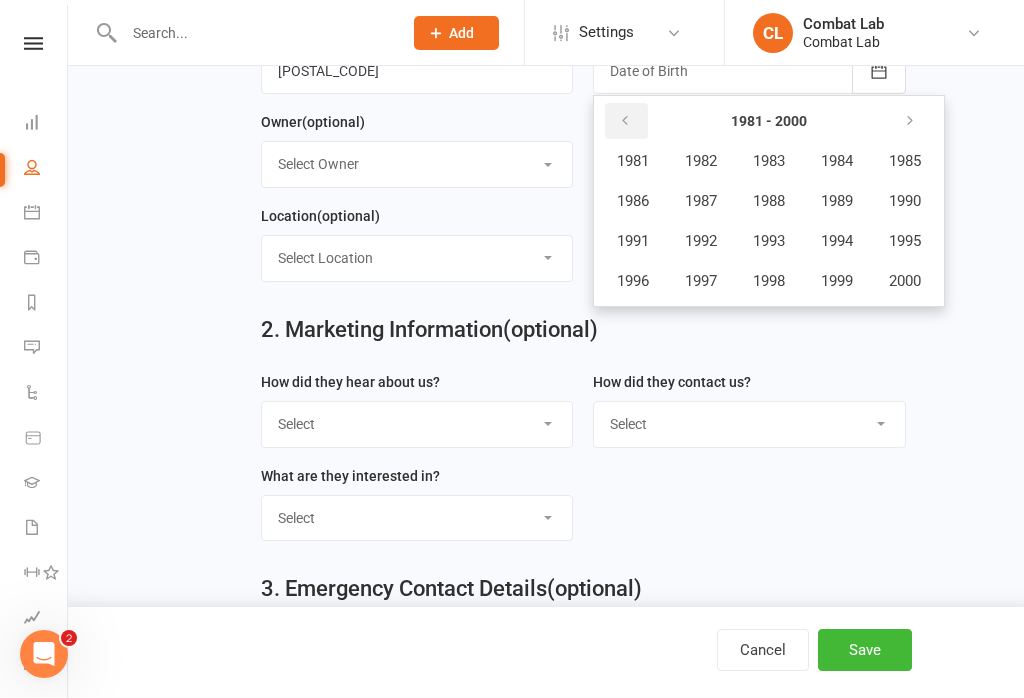 click at bounding box center [625, 121] 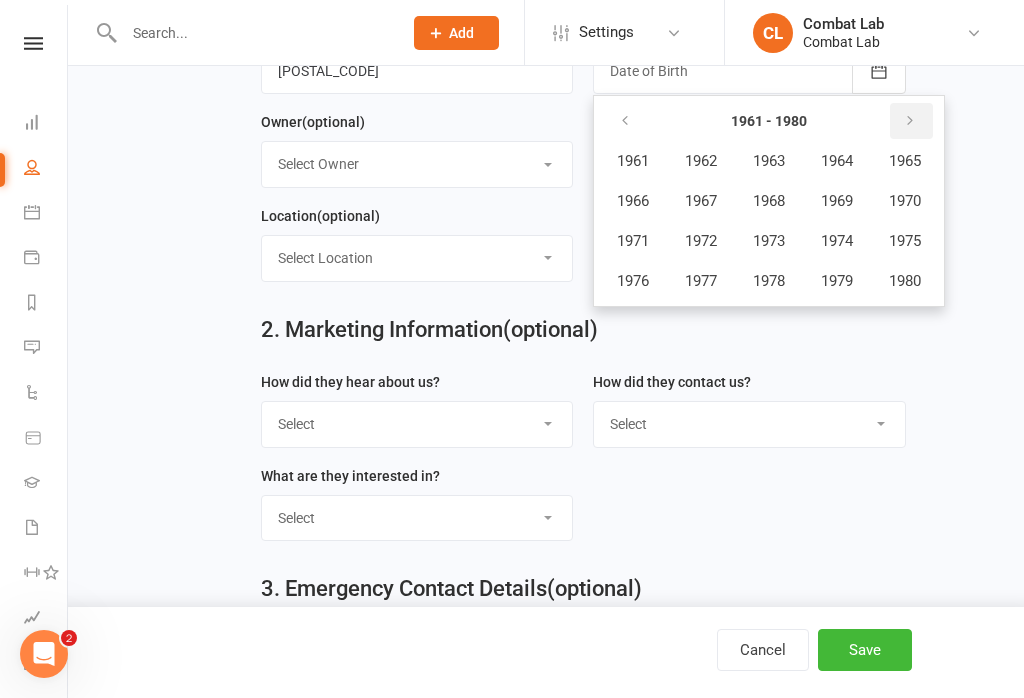click at bounding box center (911, 121) 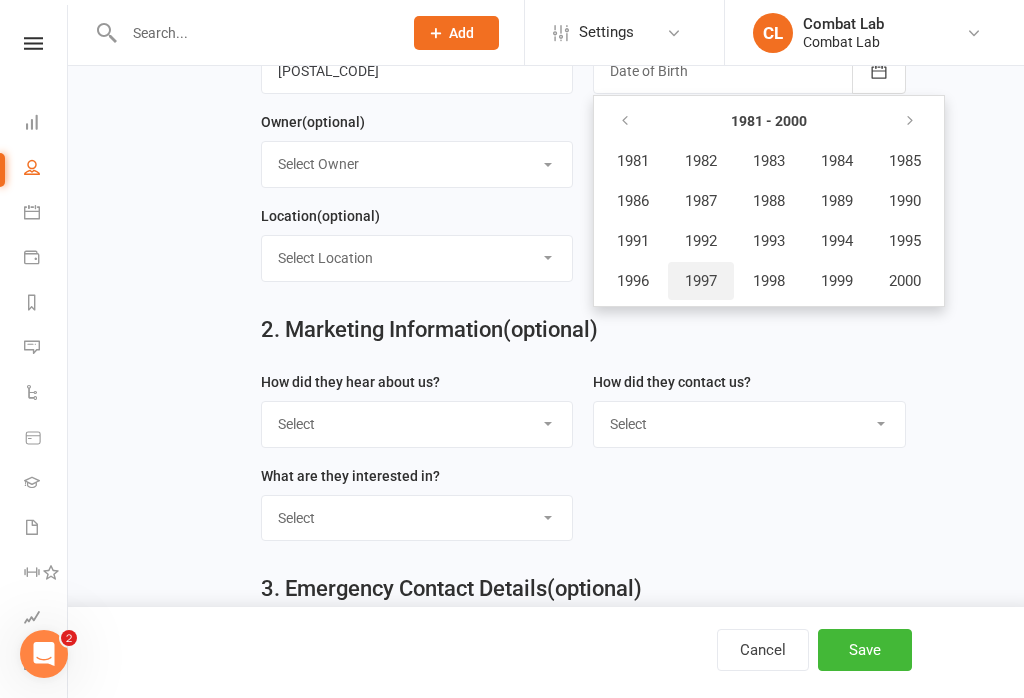 click on "1997" at bounding box center [701, 281] 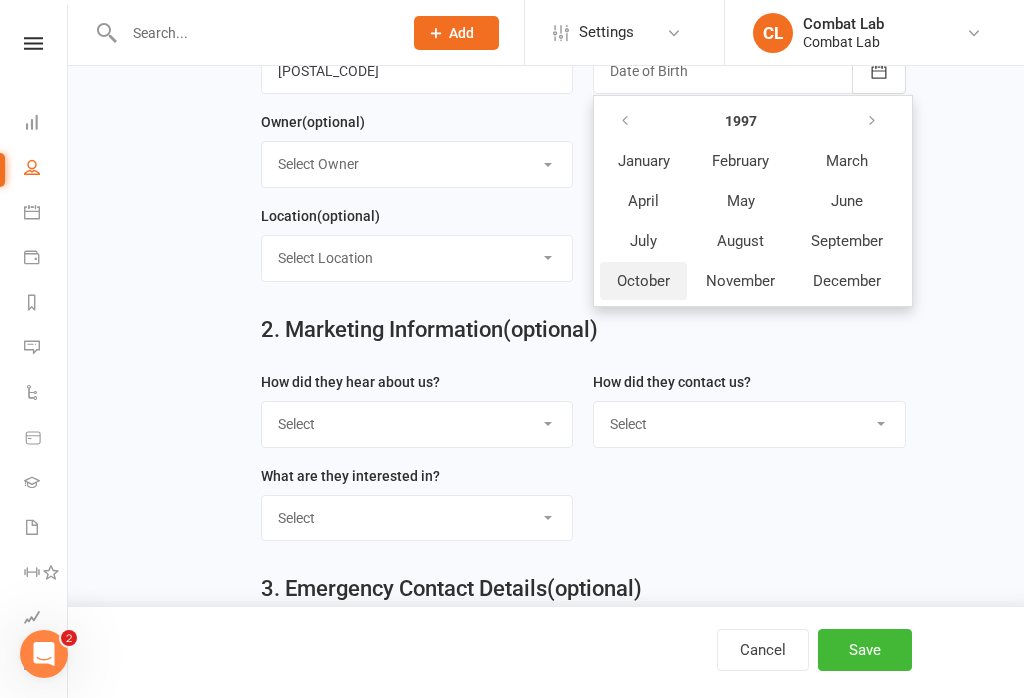 click on "October" at bounding box center (643, 281) 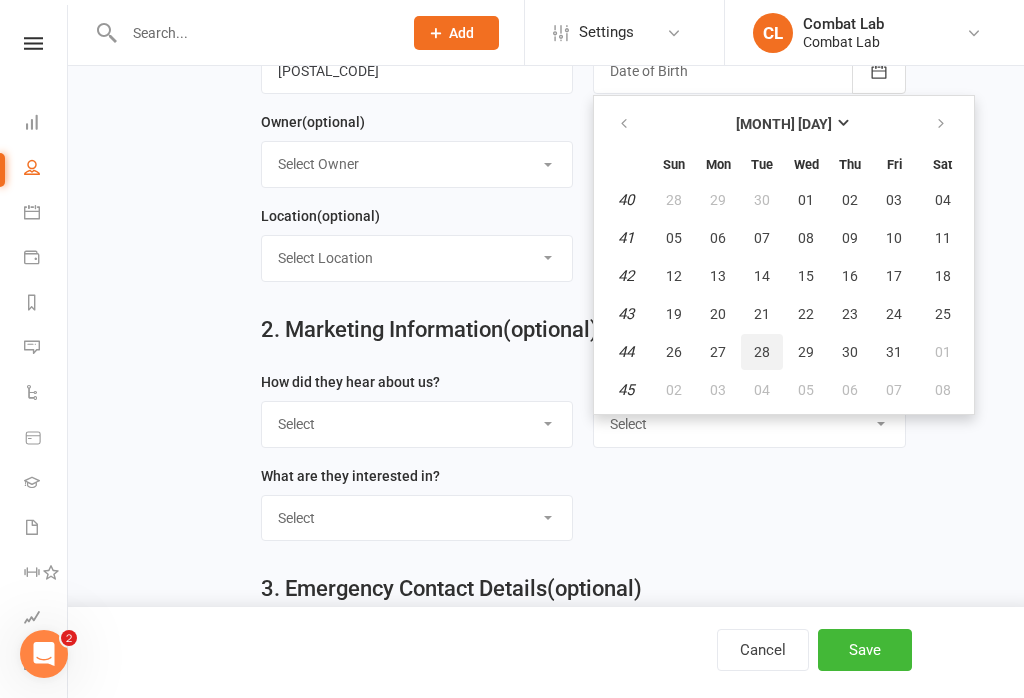 click on "28" at bounding box center [762, 352] 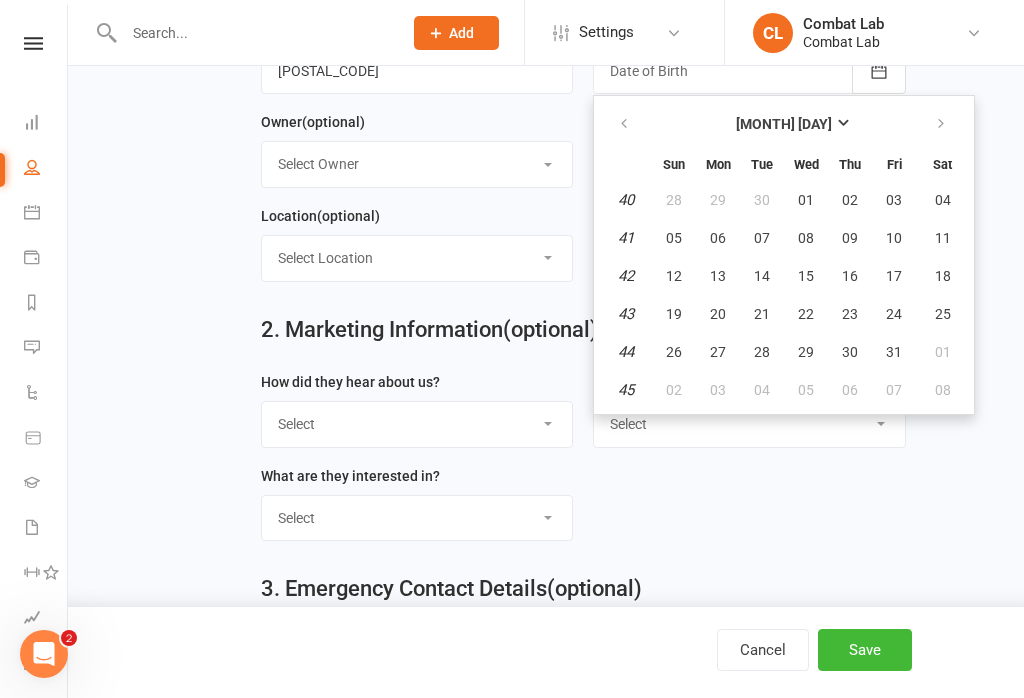 type on "28 Oct 1997" 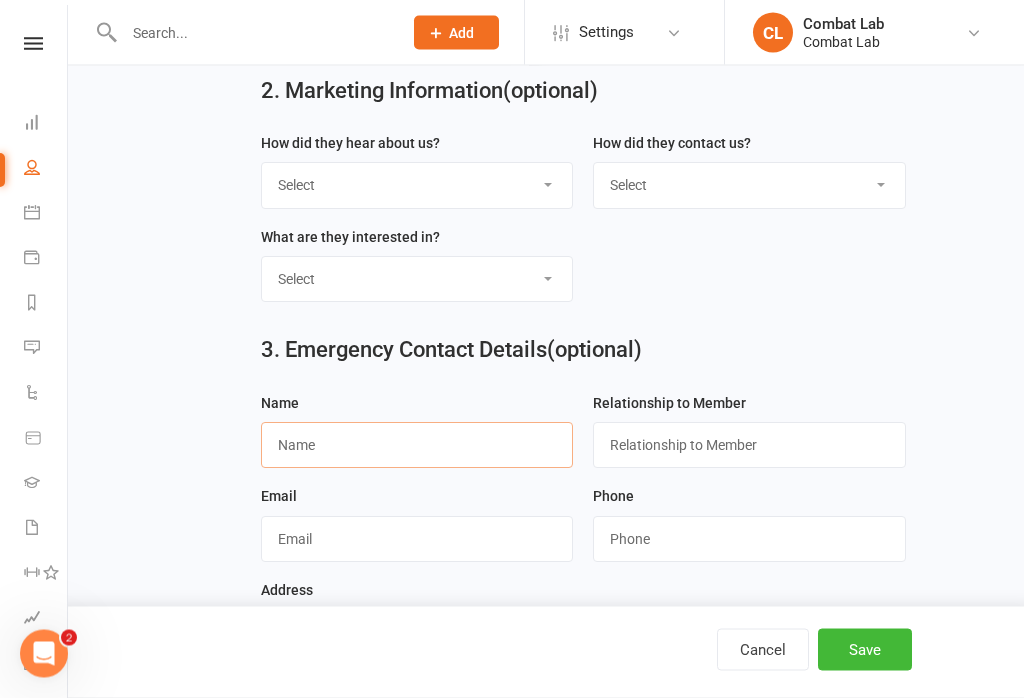 click at bounding box center (417, 446) 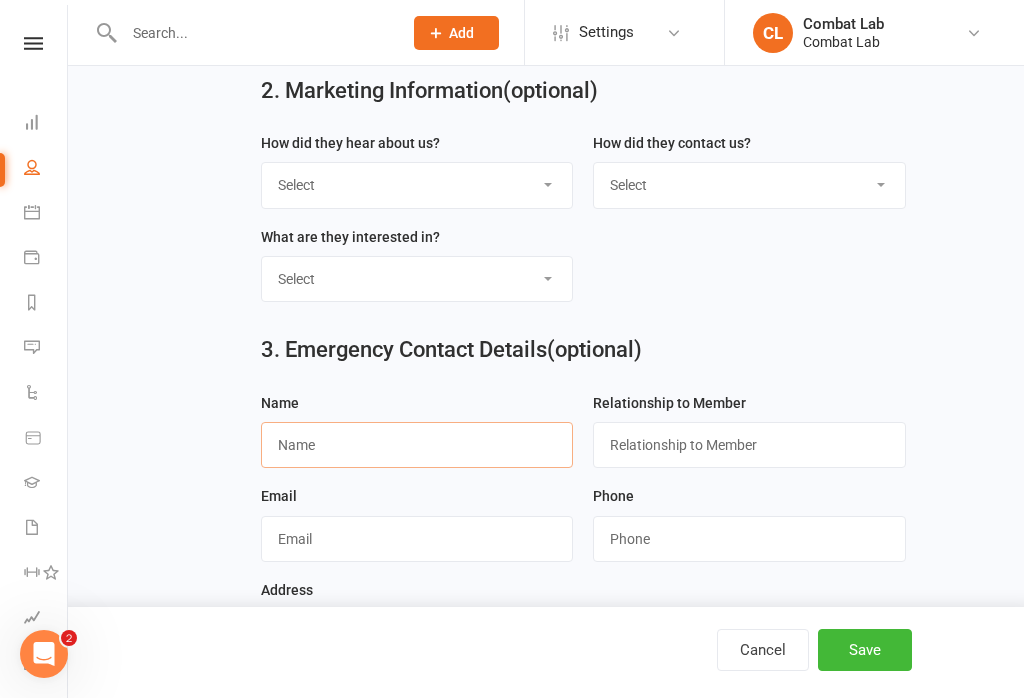 scroll, scrollTop: 795, scrollLeft: 0, axis: vertical 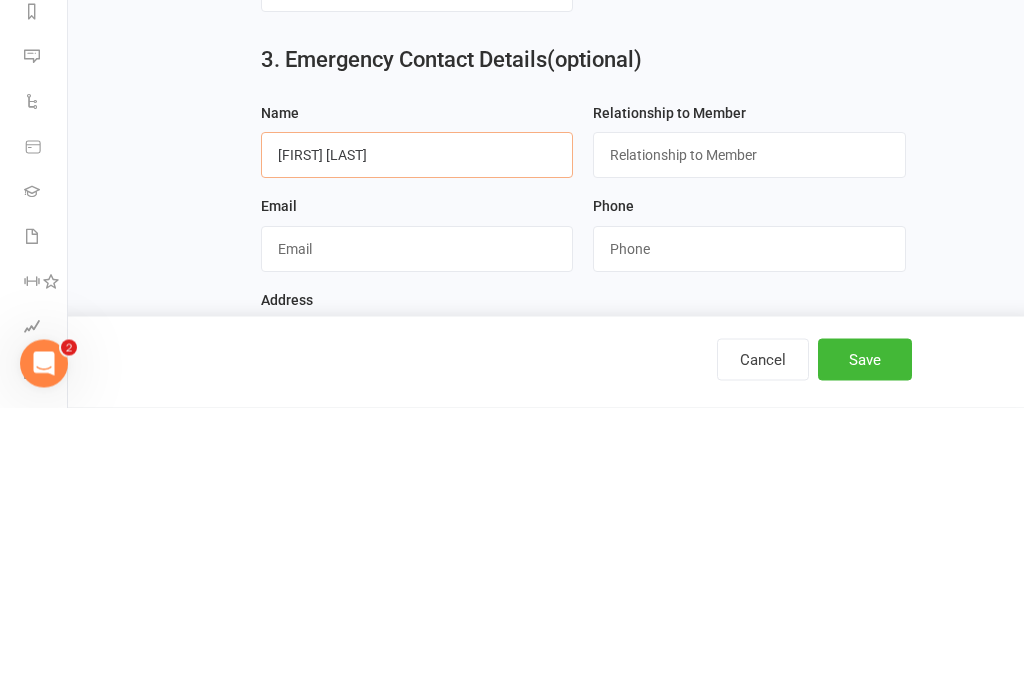 type on "Valencia vassiliou" 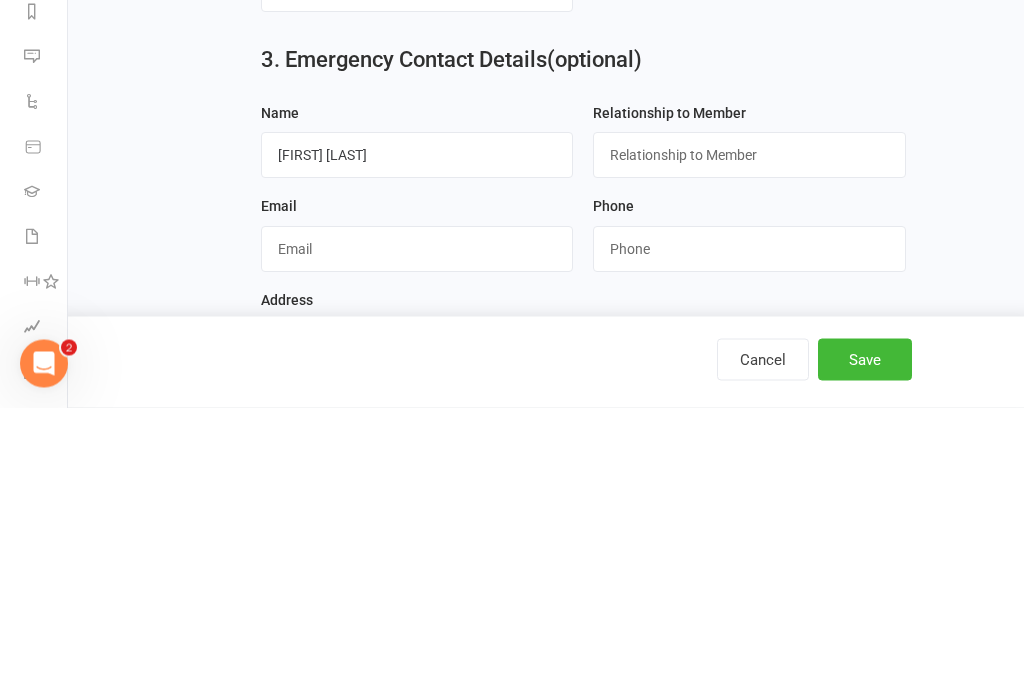 click at bounding box center (749, 446) 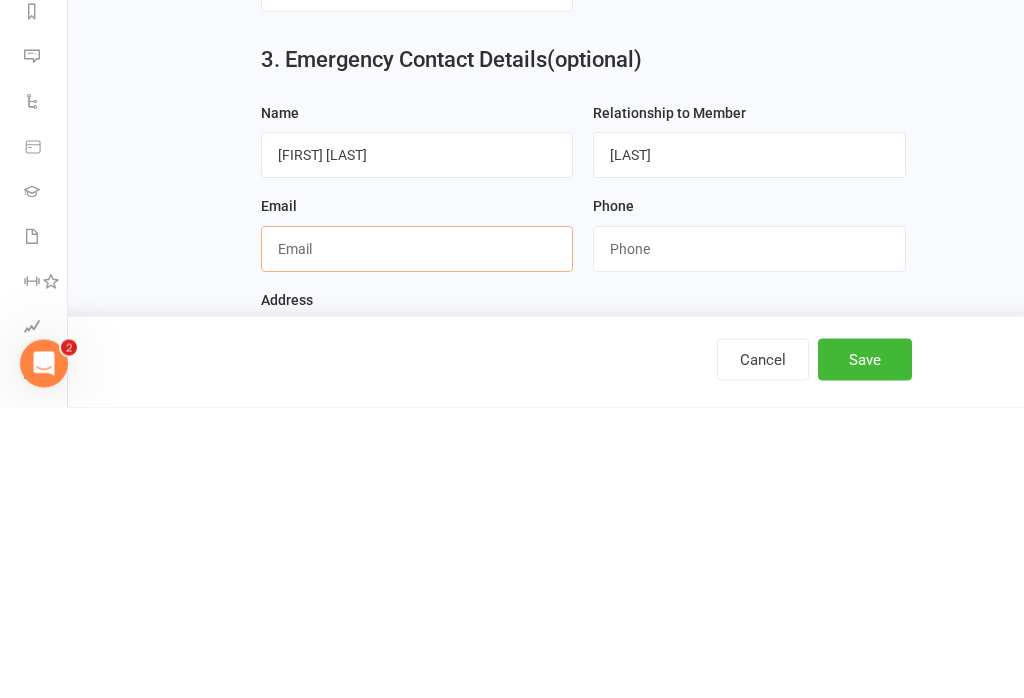 click at bounding box center (417, 540) 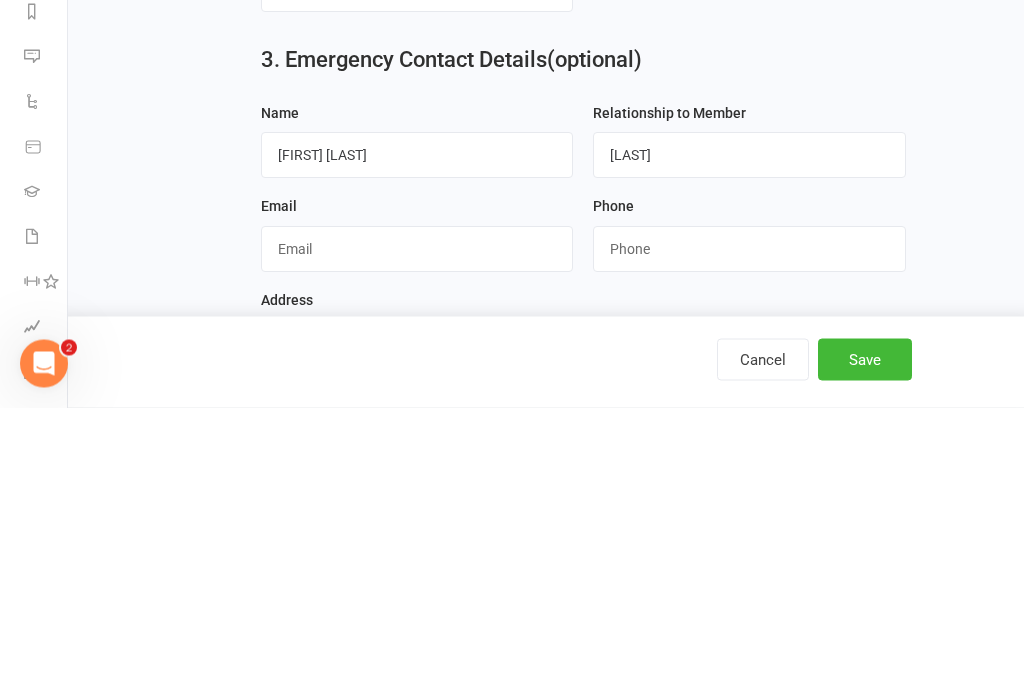 click on "Friemd" at bounding box center [749, 446] 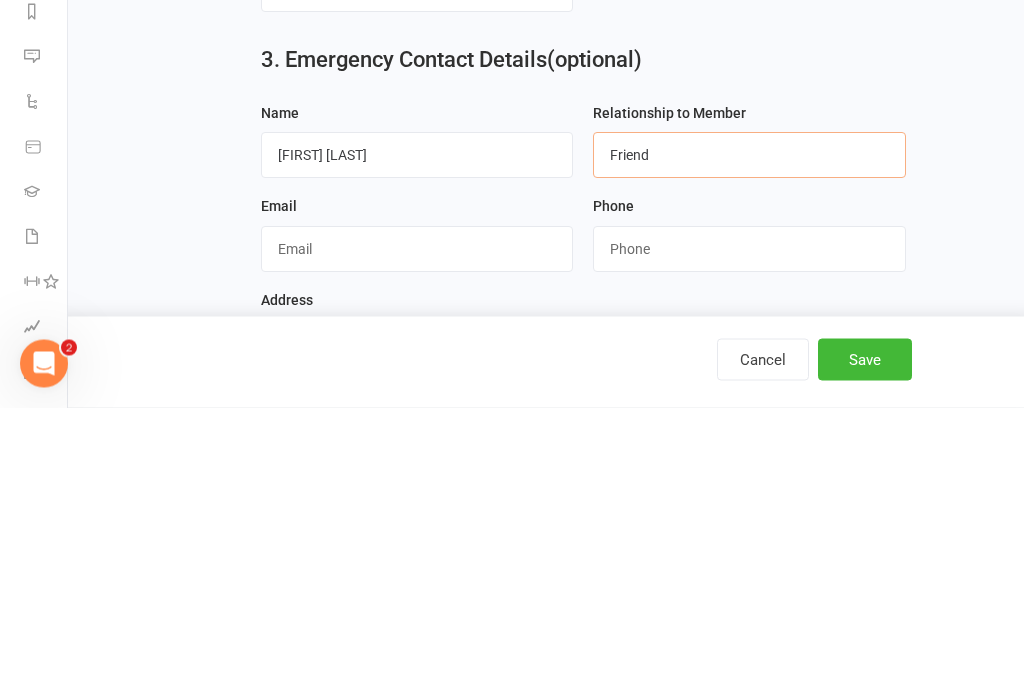 type on "Friend" 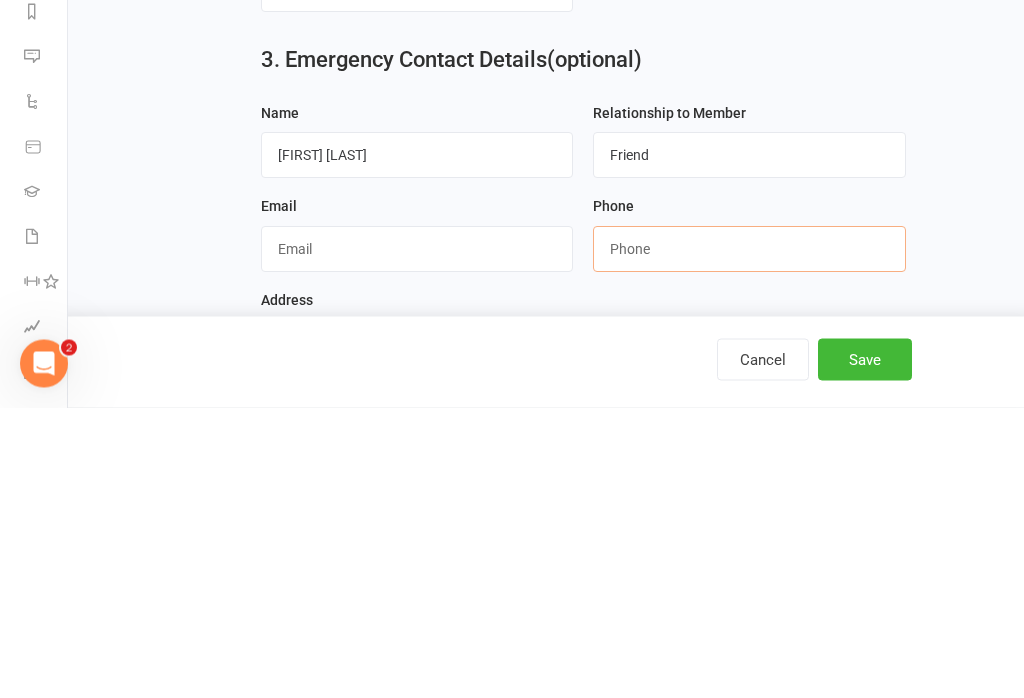 click at bounding box center (749, 540) 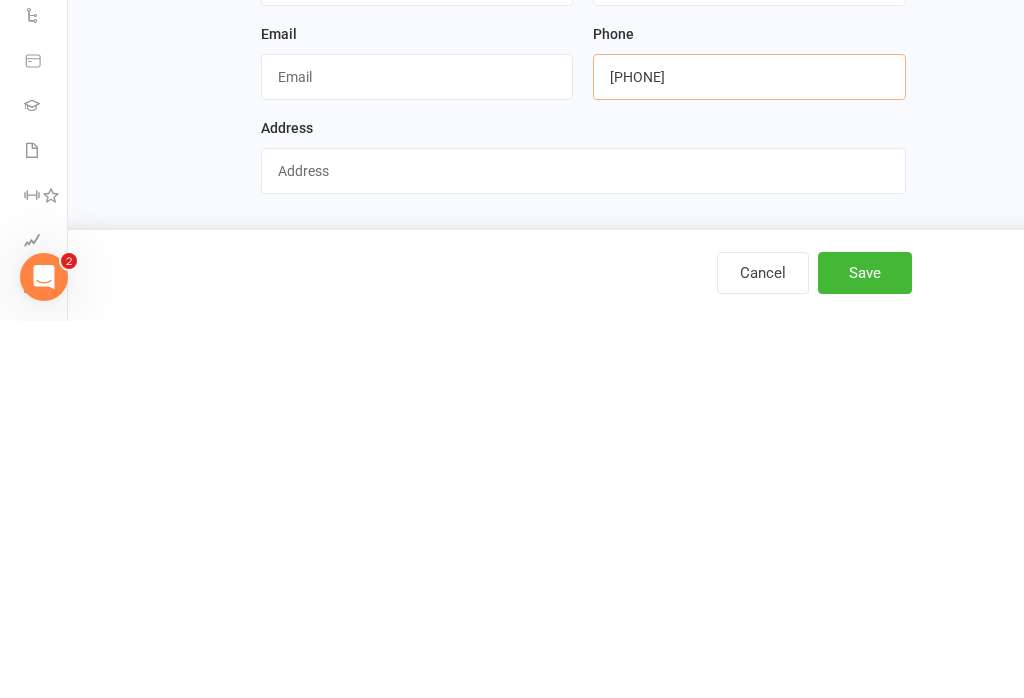 scroll, scrollTop: 905, scrollLeft: 0, axis: vertical 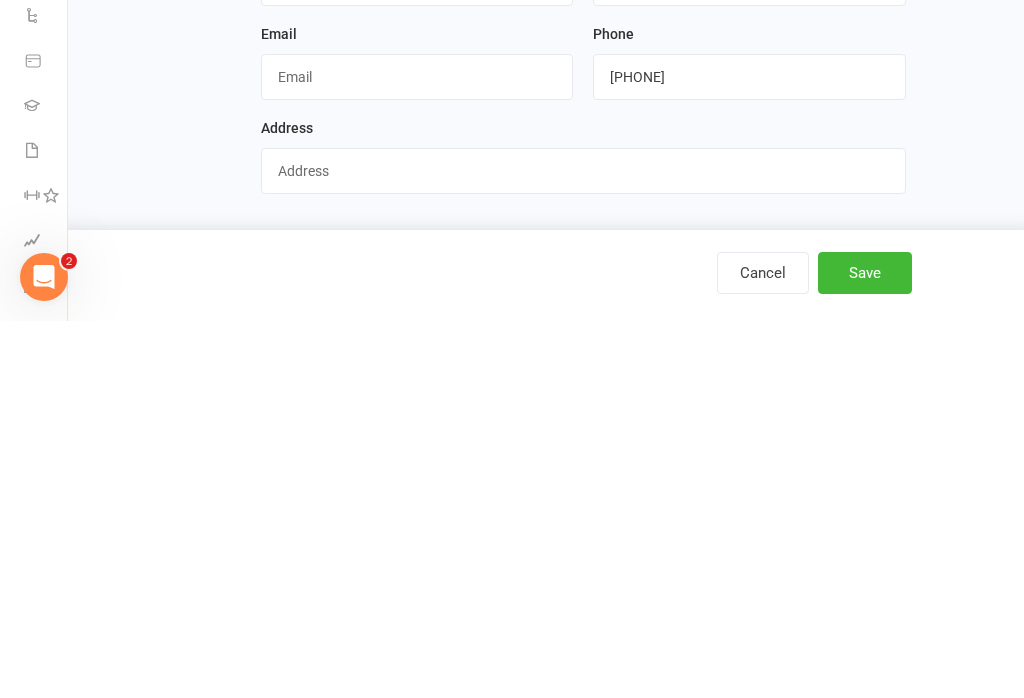 click on "Save" at bounding box center (865, 650) 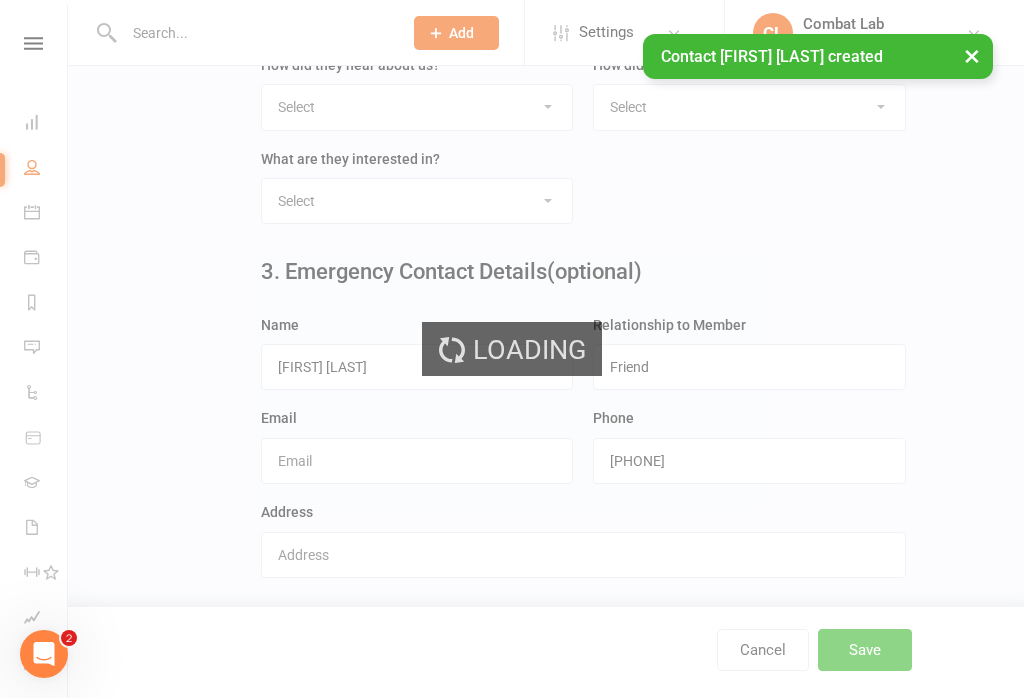 scroll, scrollTop: 0, scrollLeft: 0, axis: both 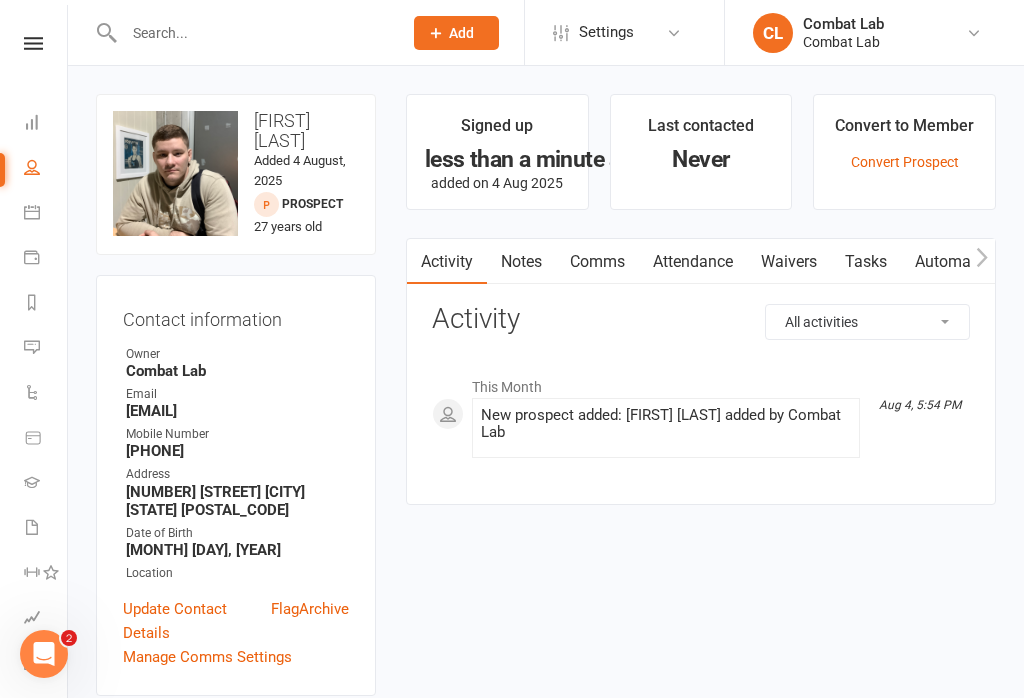 click on "Waivers" at bounding box center [789, 262] 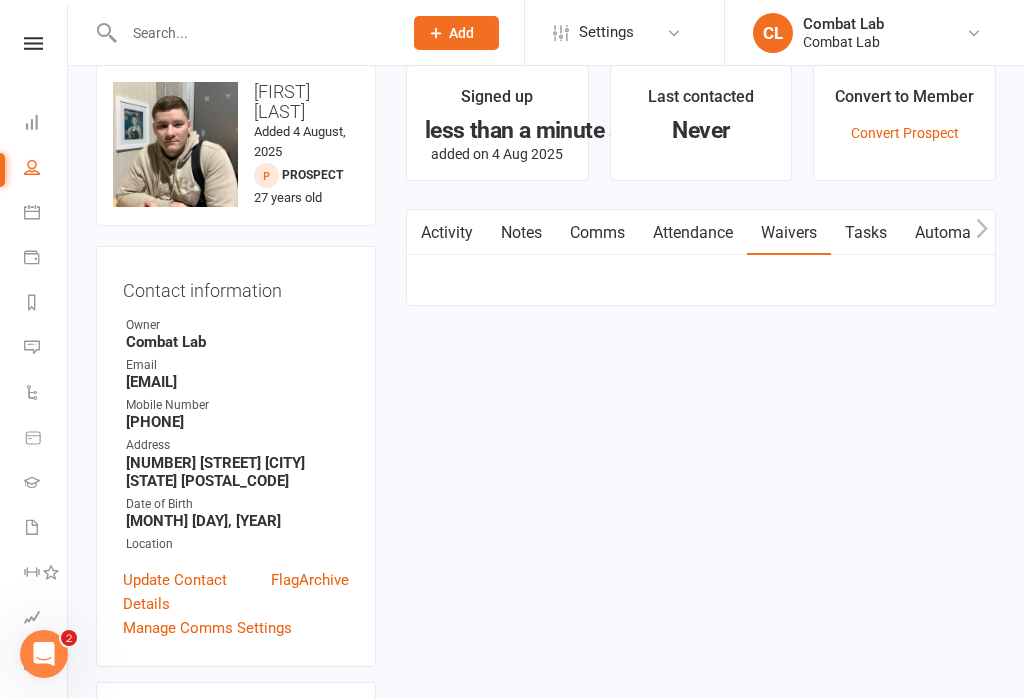 scroll, scrollTop: 31, scrollLeft: 0, axis: vertical 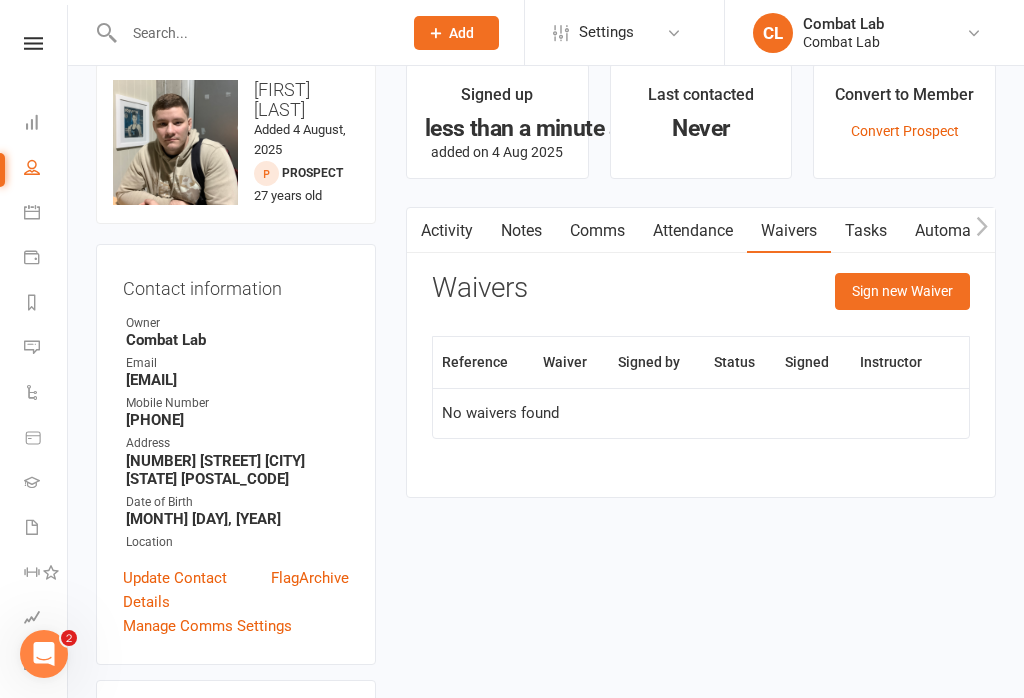 click on "Sign new Waiver" at bounding box center (902, 291) 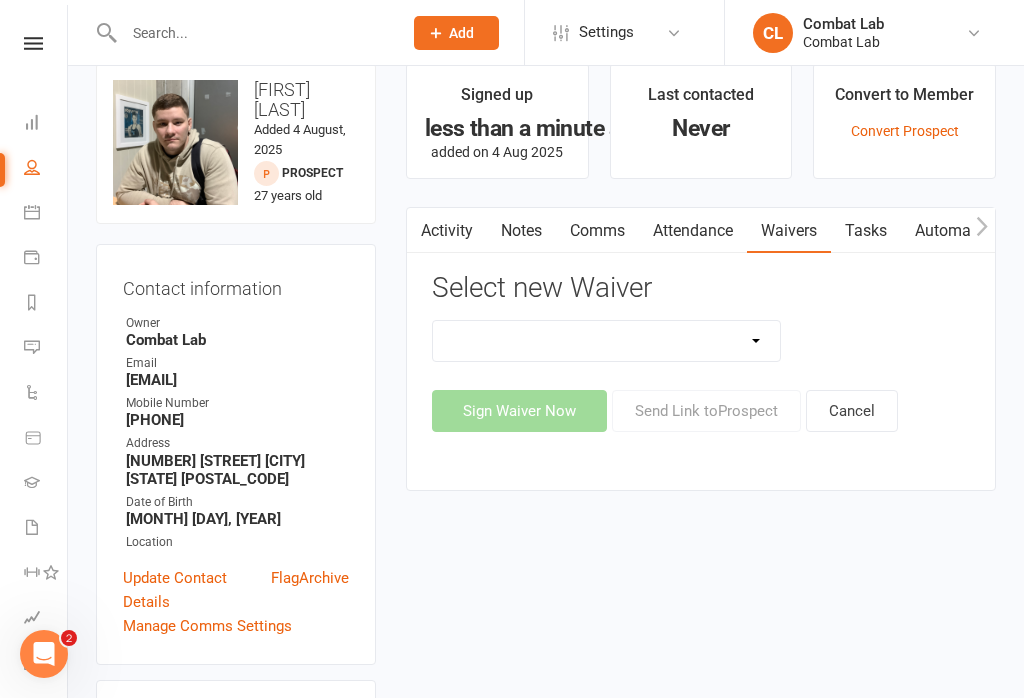 click on "Attendee Waiver and Consent Cancellation/suspension New Member Sign Up Payment Authority" at bounding box center [606, 341] 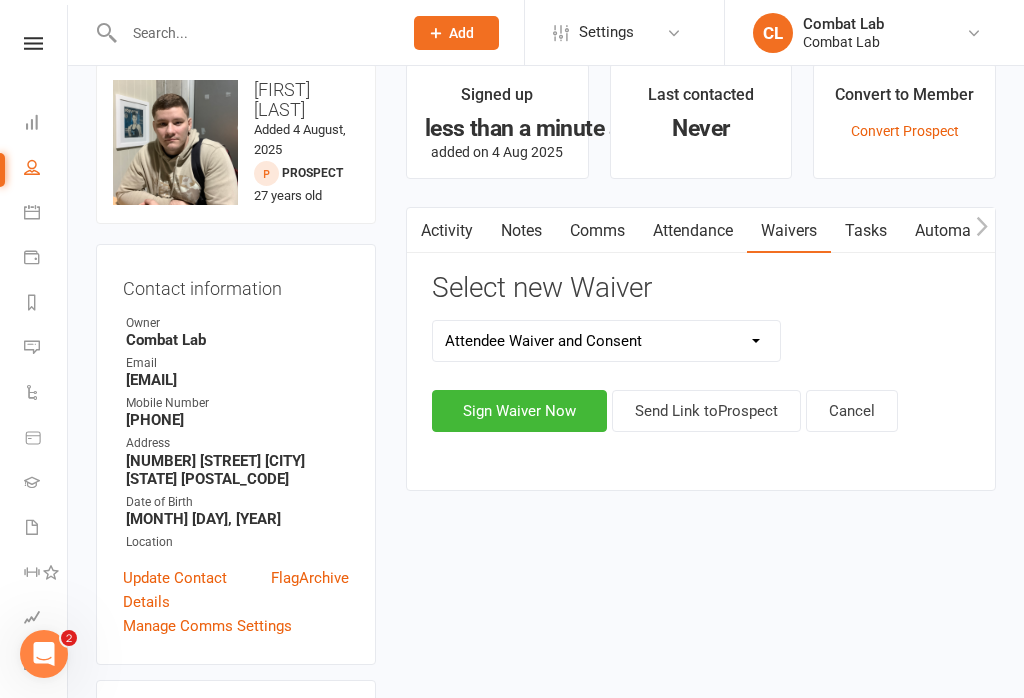 click on "Sign Waiver Now" at bounding box center [519, 411] 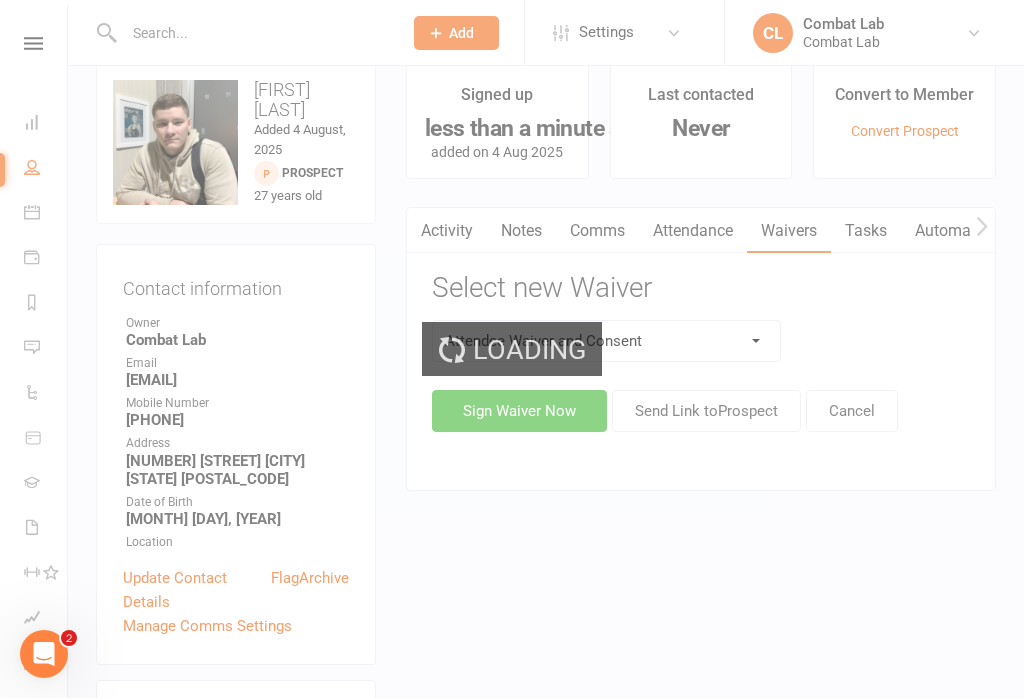 scroll, scrollTop: 0, scrollLeft: 0, axis: both 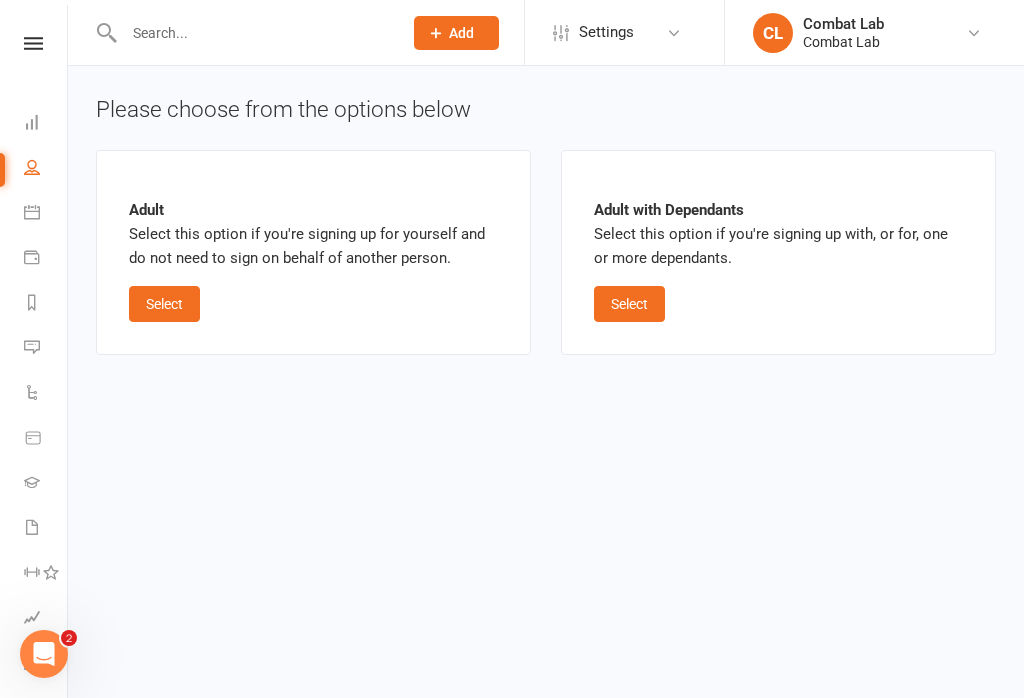 click on "Select" at bounding box center [164, 304] 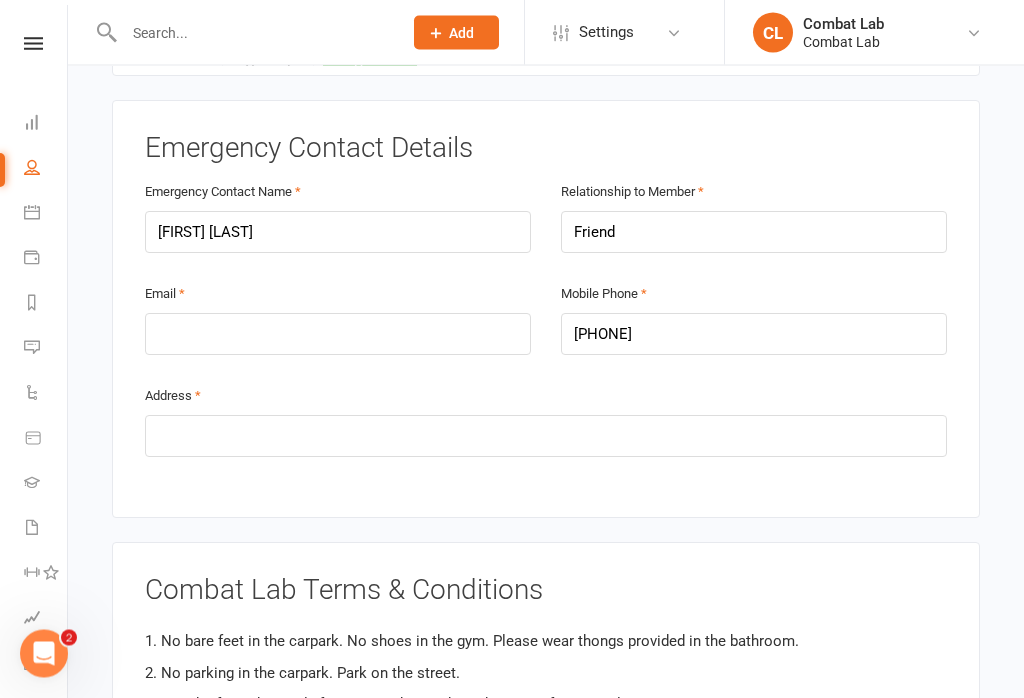 scroll, scrollTop: 979, scrollLeft: 0, axis: vertical 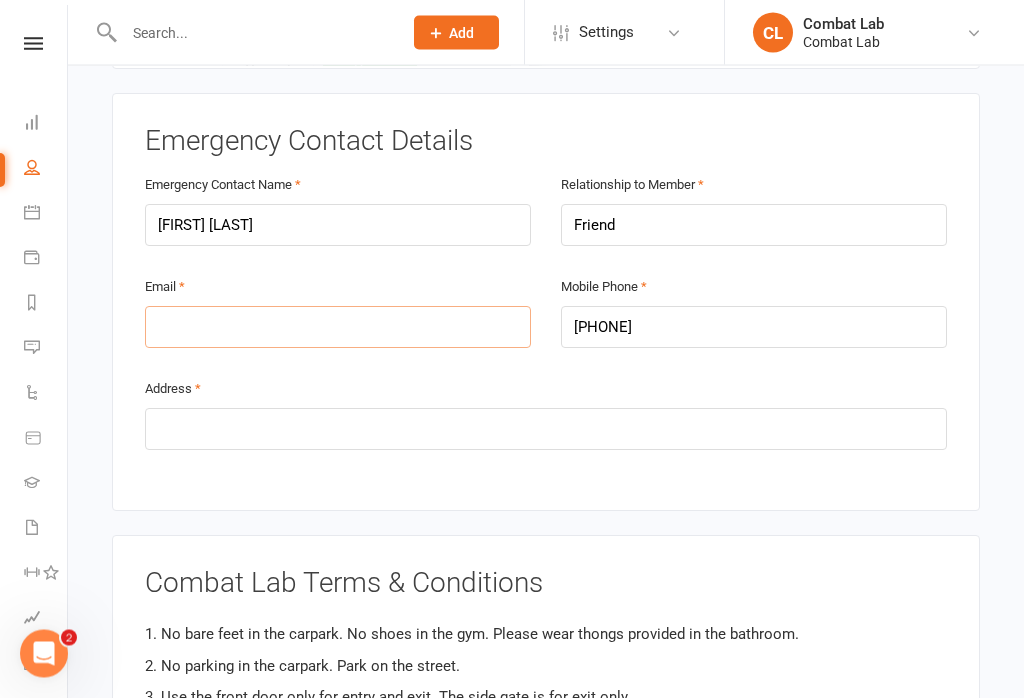 click at bounding box center [338, 328] 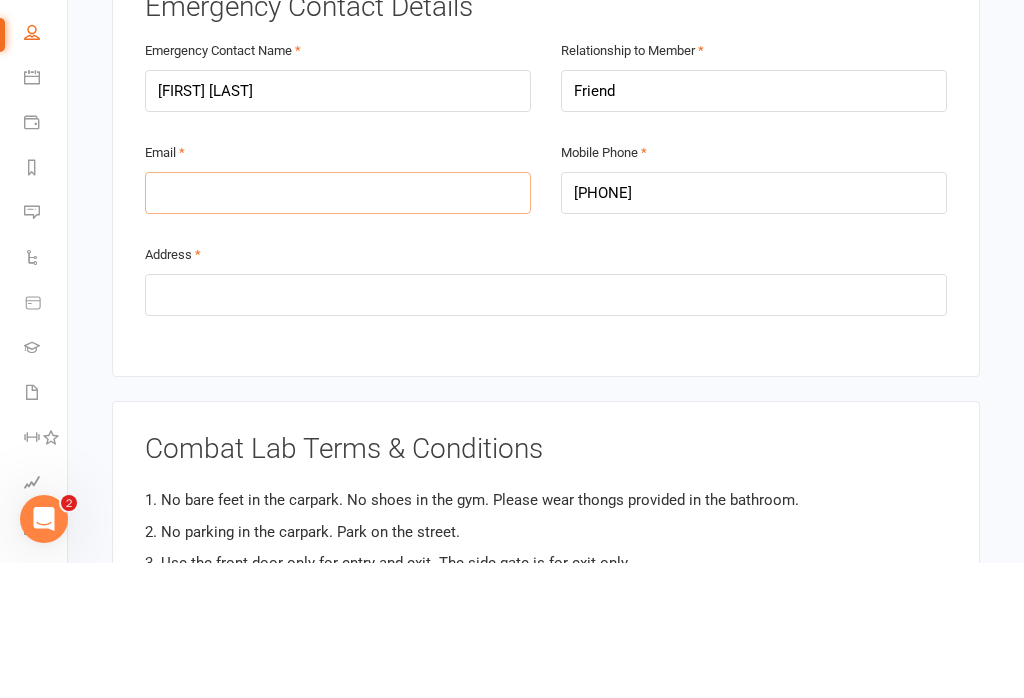 type on "nicole_woulfe@hotmail.com" 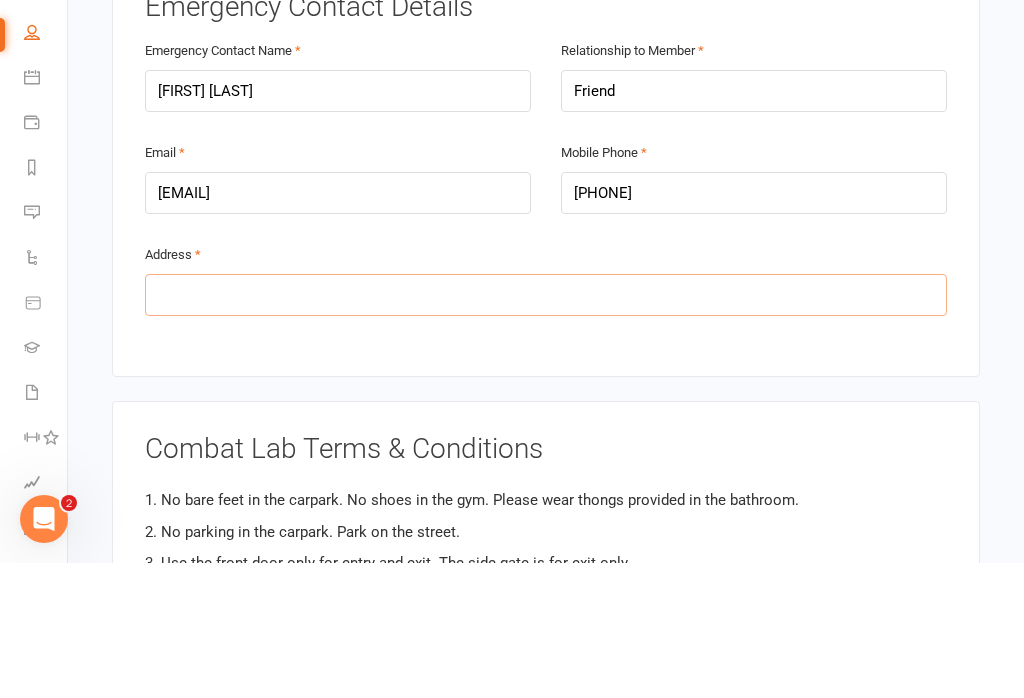 click at bounding box center [546, 430] 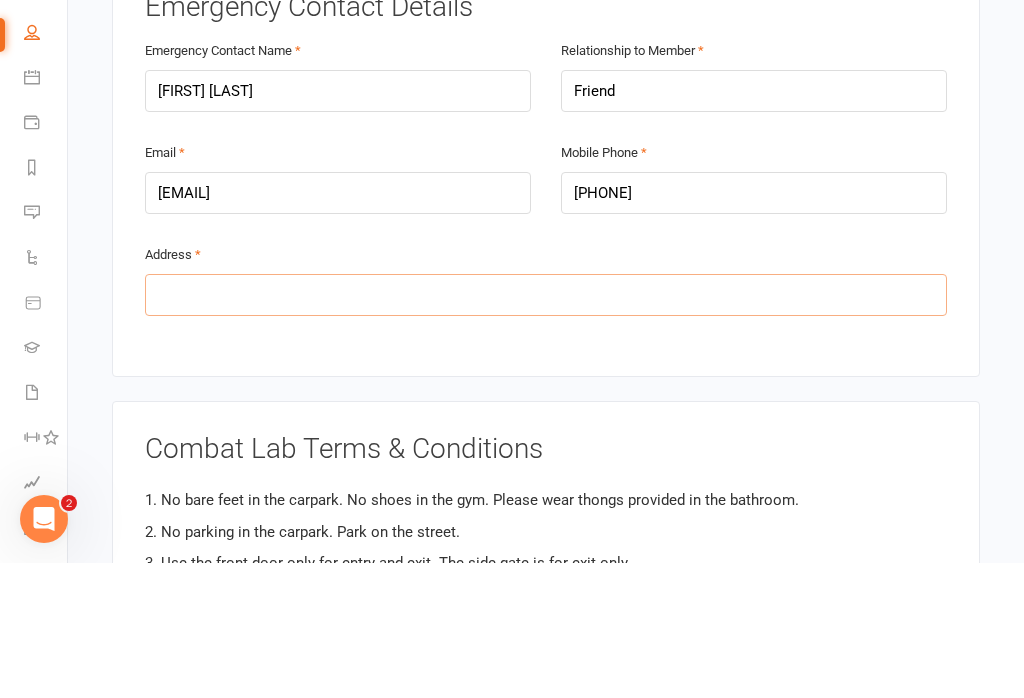 type on "12 Avalon Street" 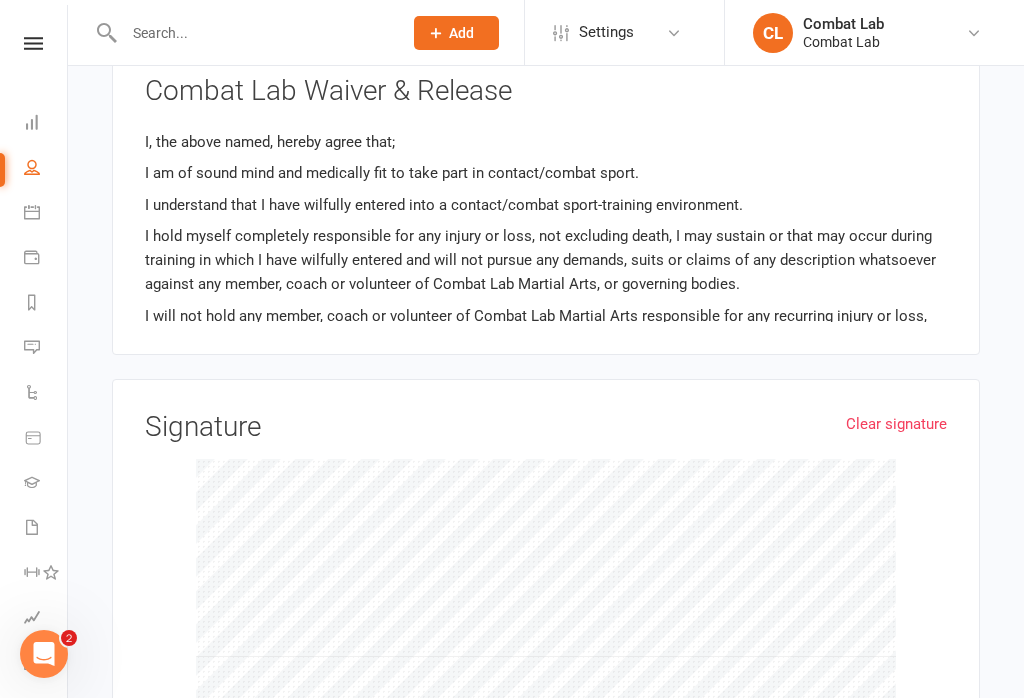 scroll, scrollTop: 1813, scrollLeft: 0, axis: vertical 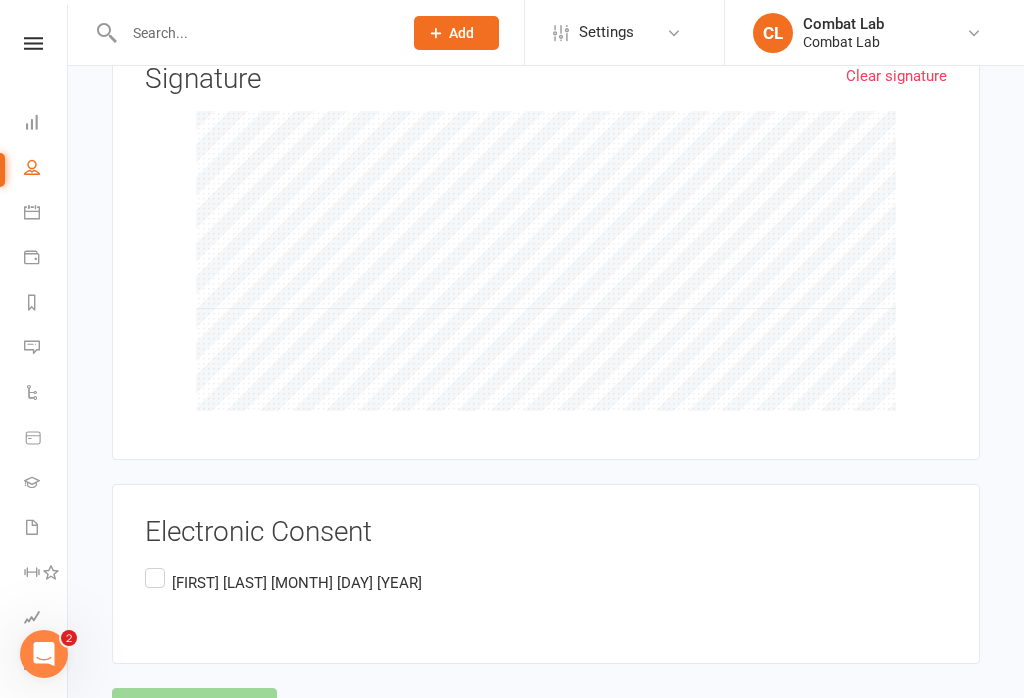 click on "Reece Venville August 4th 2025" at bounding box center (297, 583) 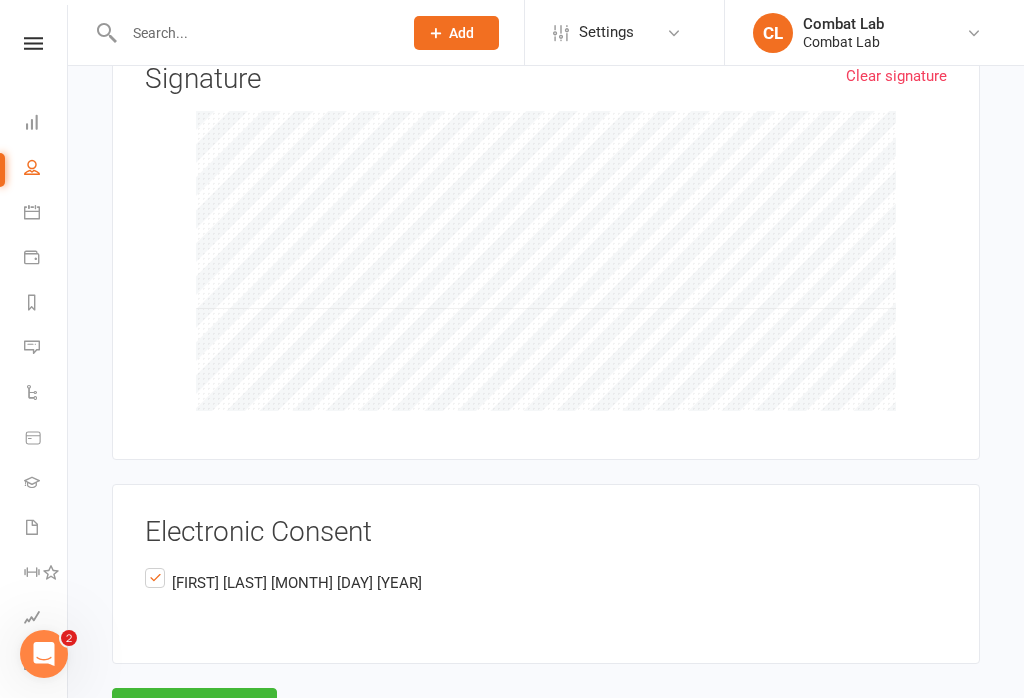 click on "Agree & Submit" at bounding box center [194, 709] 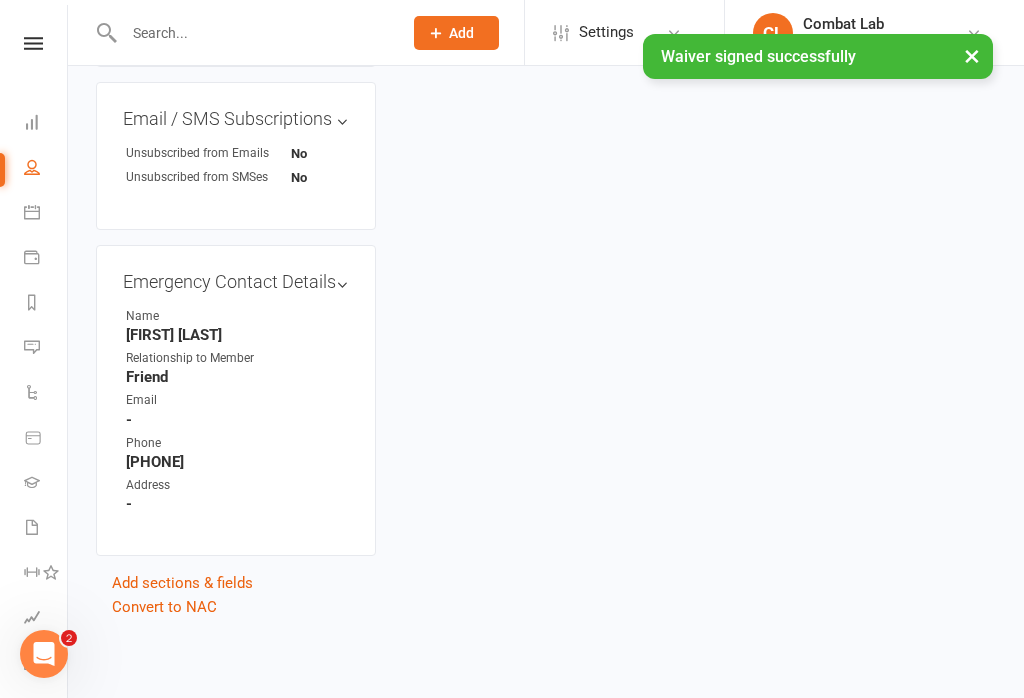 scroll, scrollTop: 0, scrollLeft: 0, axis: both 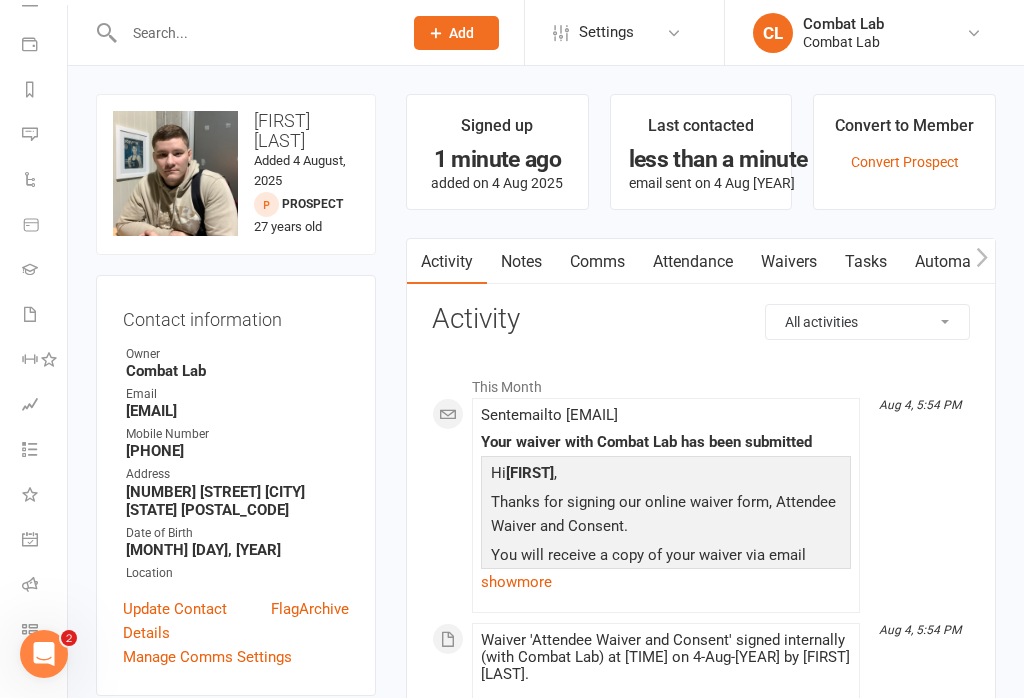 click at bounding box center (30, 629) 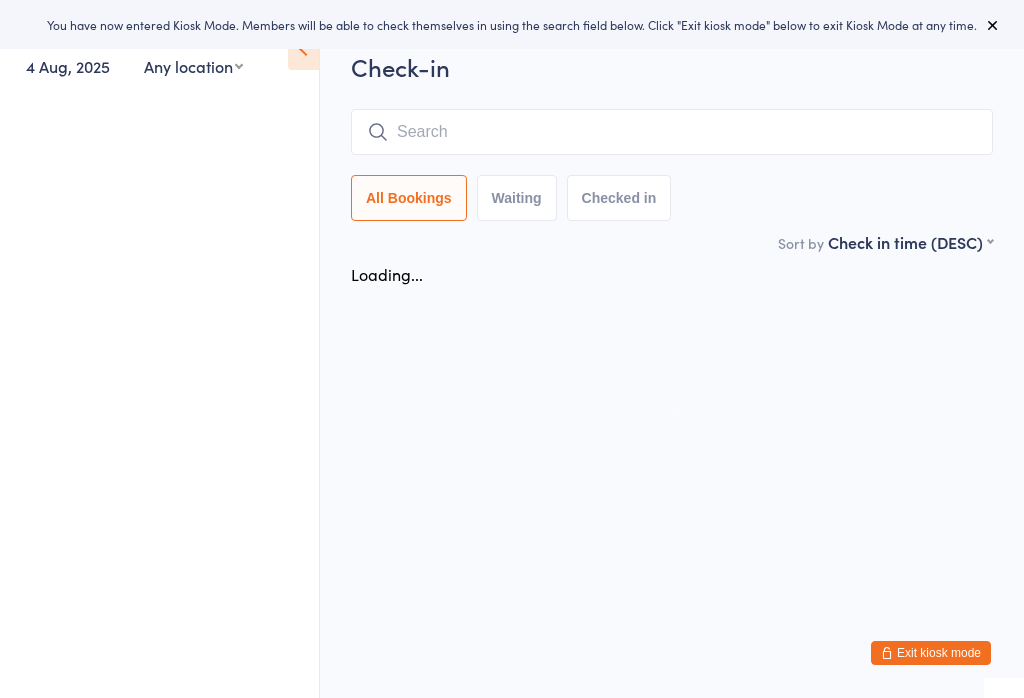 scroll, scrollTop: 0, scrollLeft: 0, axis: both 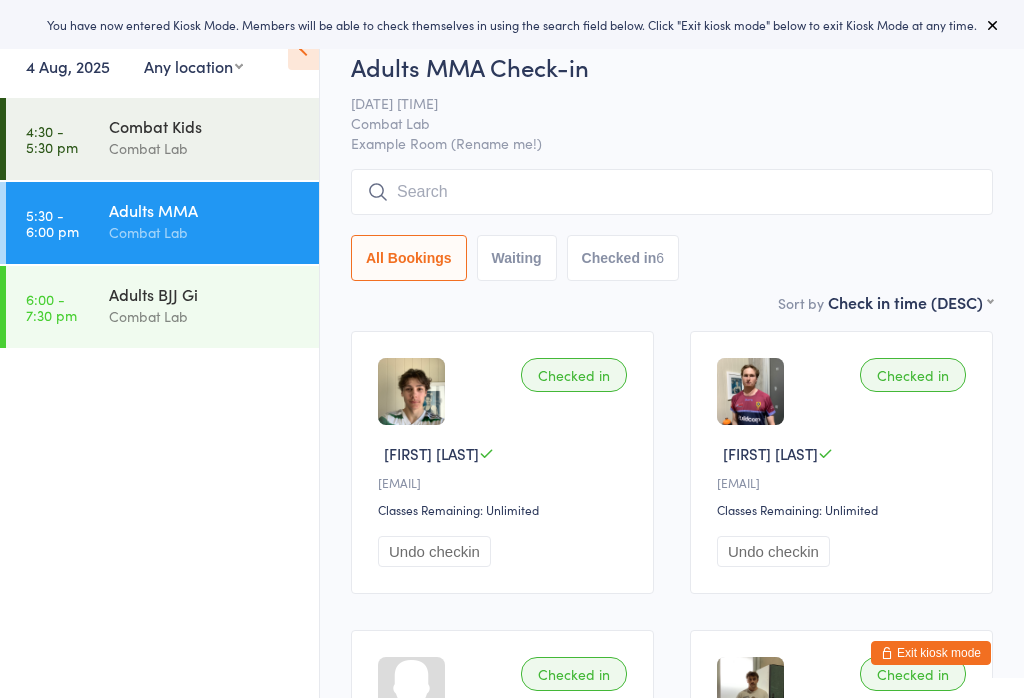 click on "Adults BJJ Gi" at bounding box center (205, 294) 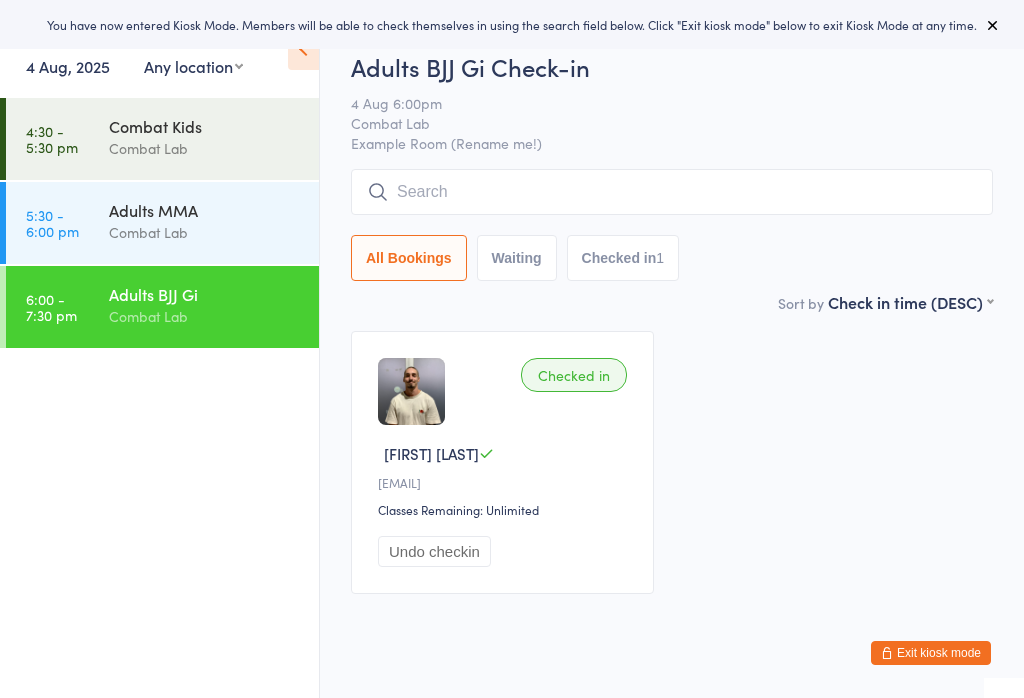click at bounding box center (672, 192) 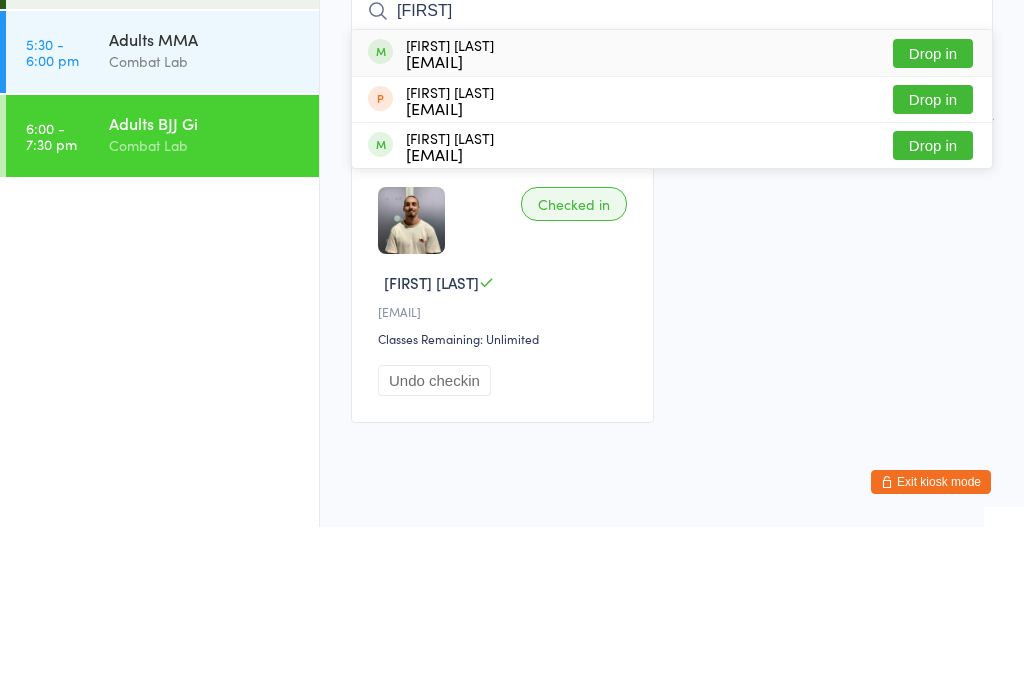 type on "Kelsey" 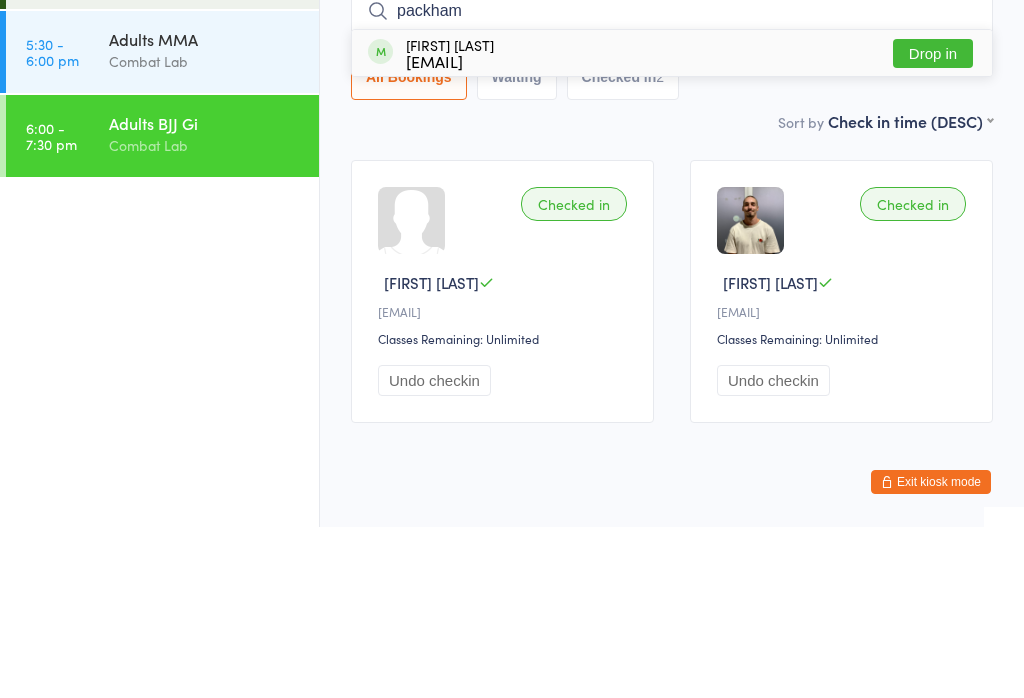 type on "packham" 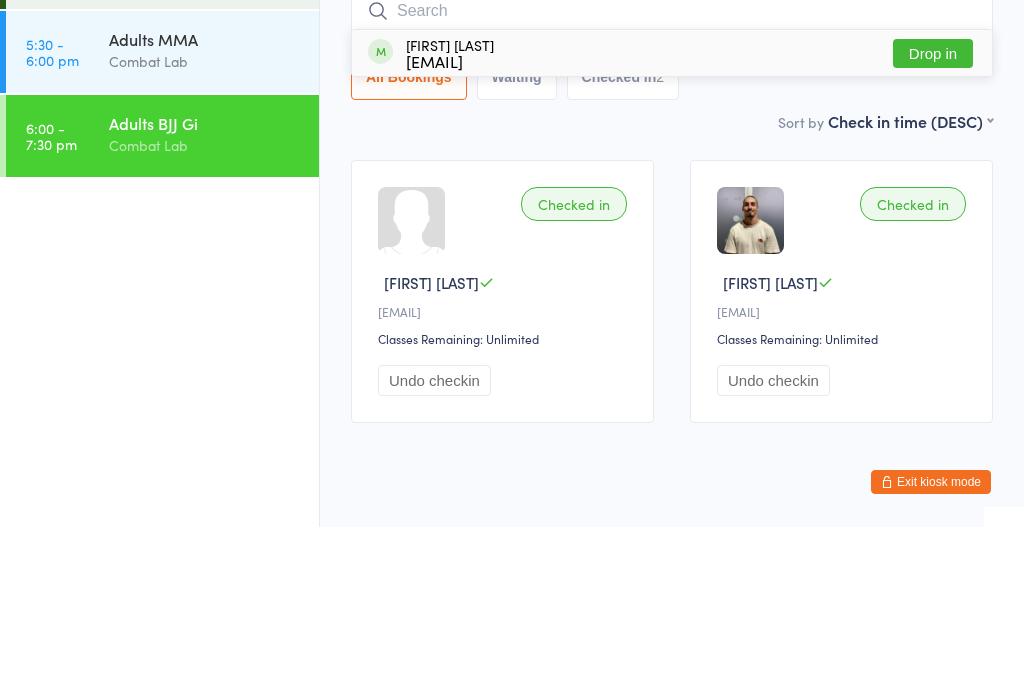 scroll, scrollTop: 60, scrollLeft: 0, axis: vertical 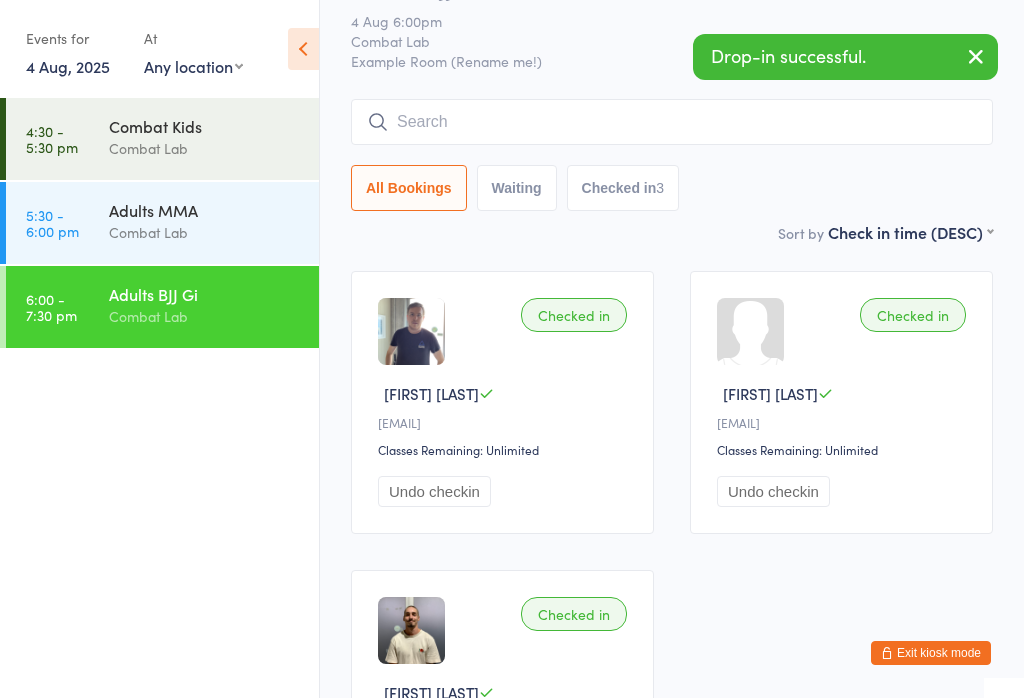 click on "4:30 - 5:30 pm Combat Kids Combat Lab 5:30 - 6:00 pm Adults MMA Combat Lab 6:00 - 7:30 pm Adults BJJ Gi Combat Lab" at bounding box center [159, 398] 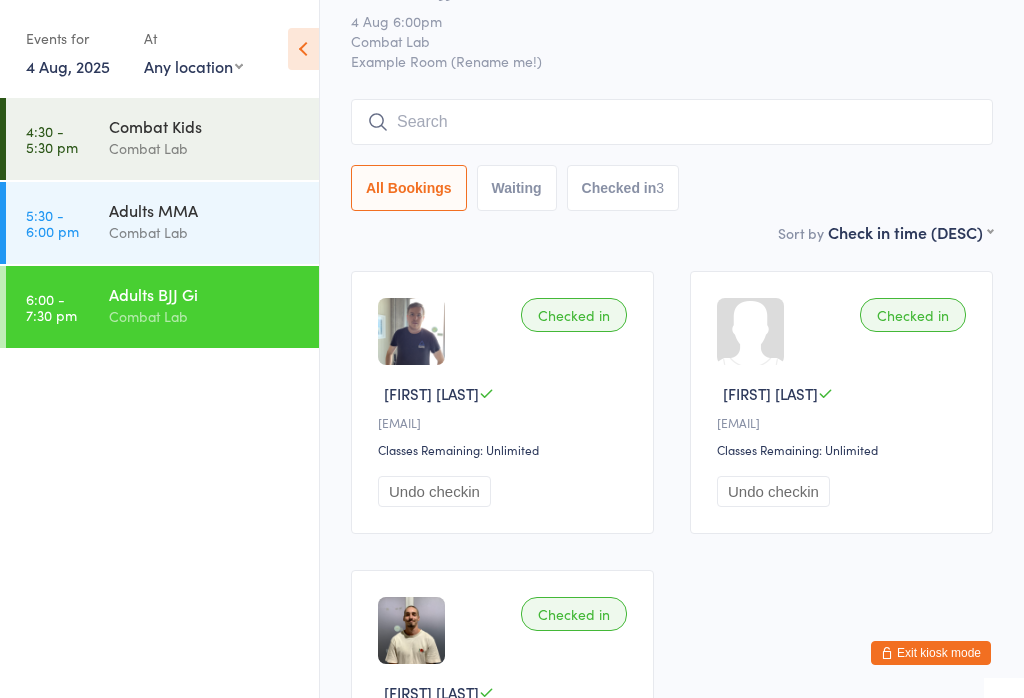 click at bounding box center (672, 122) 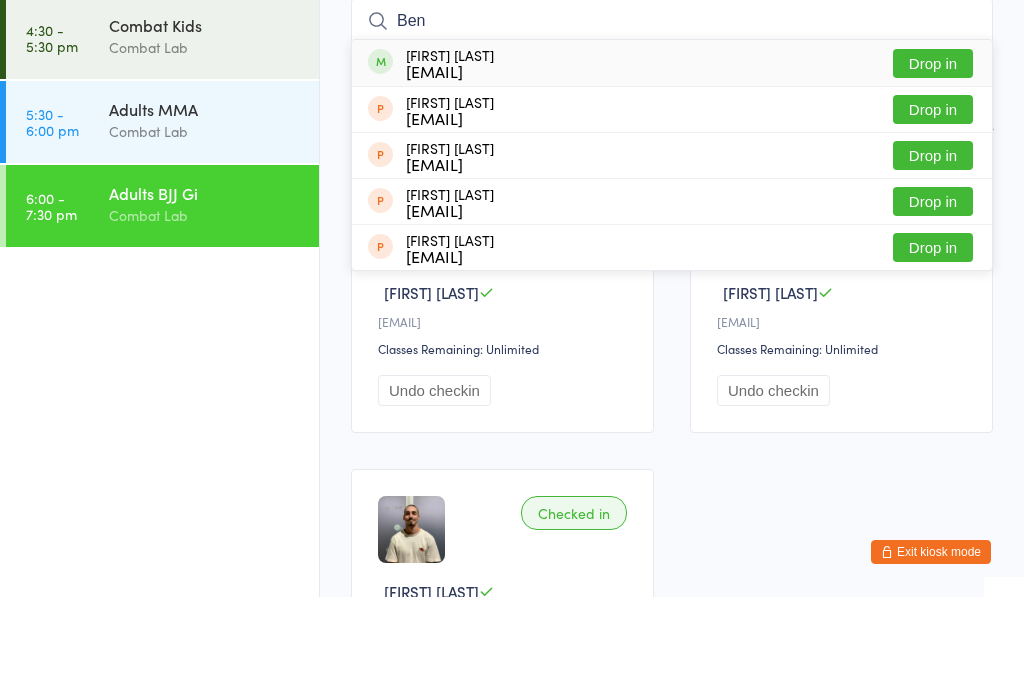 type on "Ben" 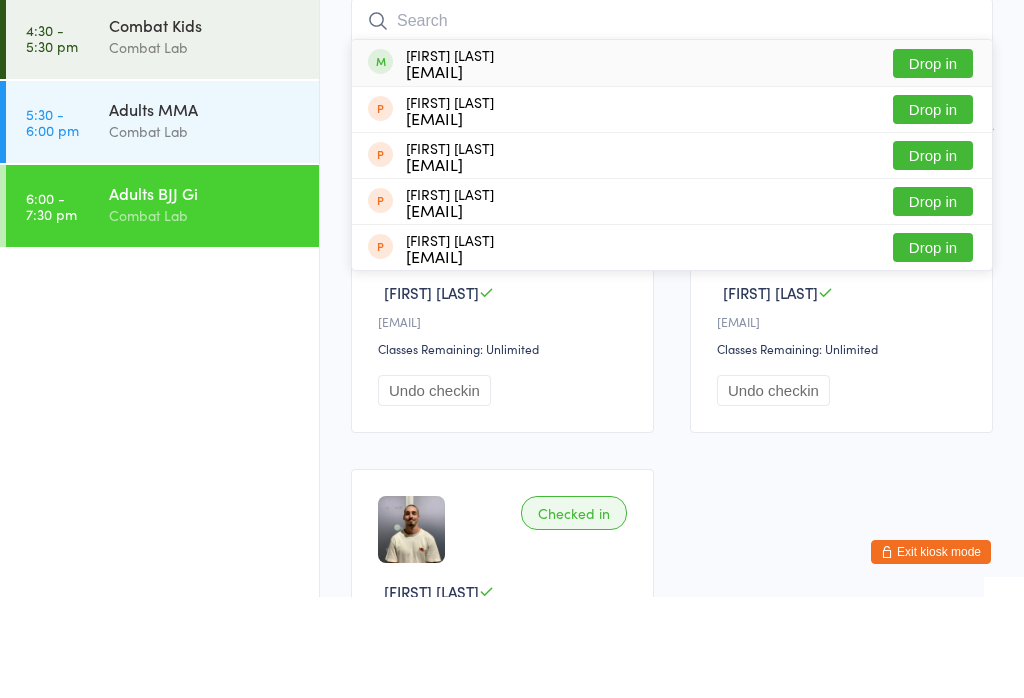 scroll, scrollTop: 161, scrollLeft: 0, axis: vertical 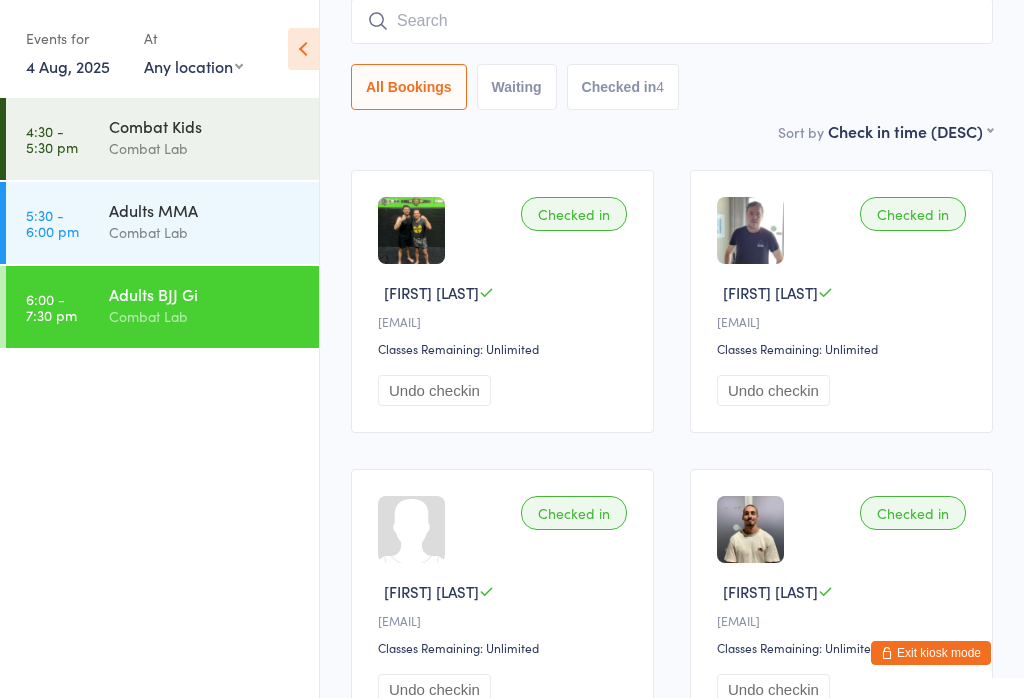 click at bounding box center (672, 21) 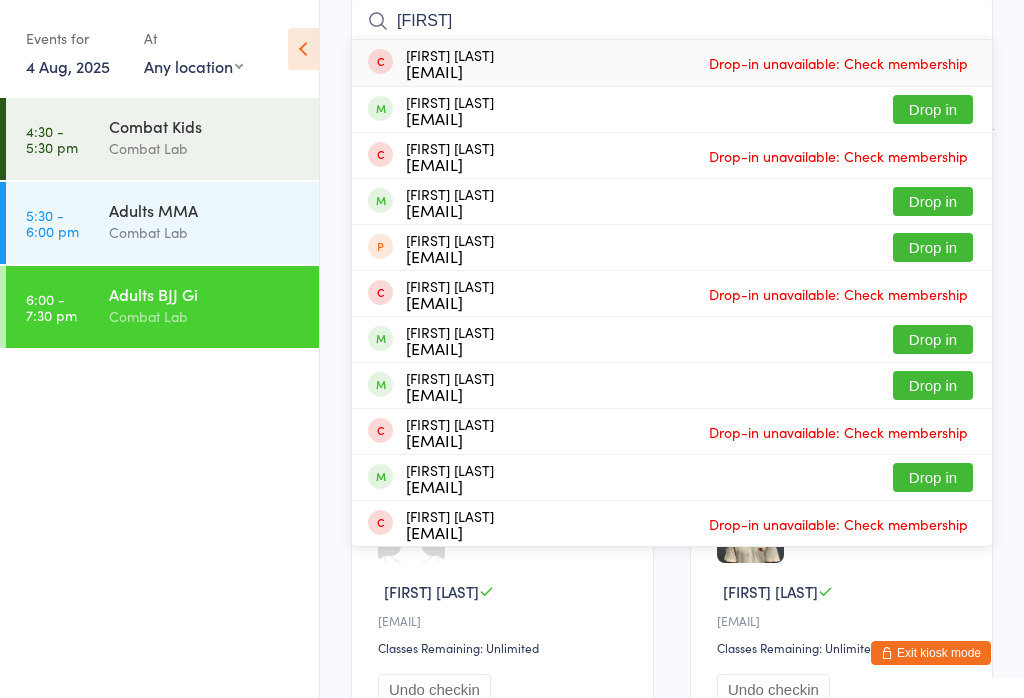 type on "Josh" 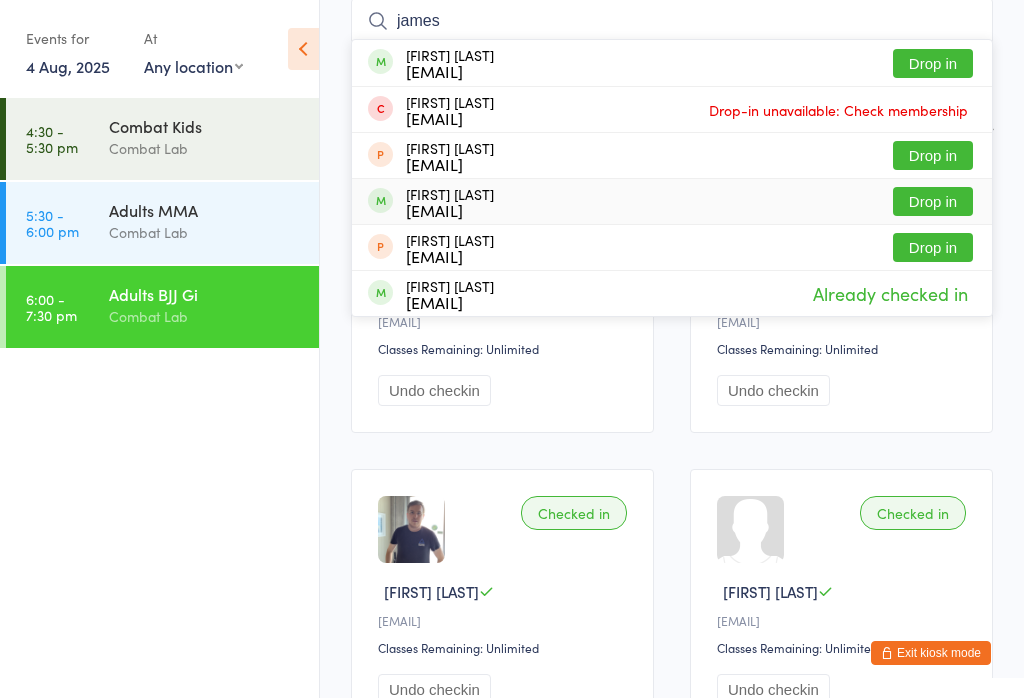 type on "james" 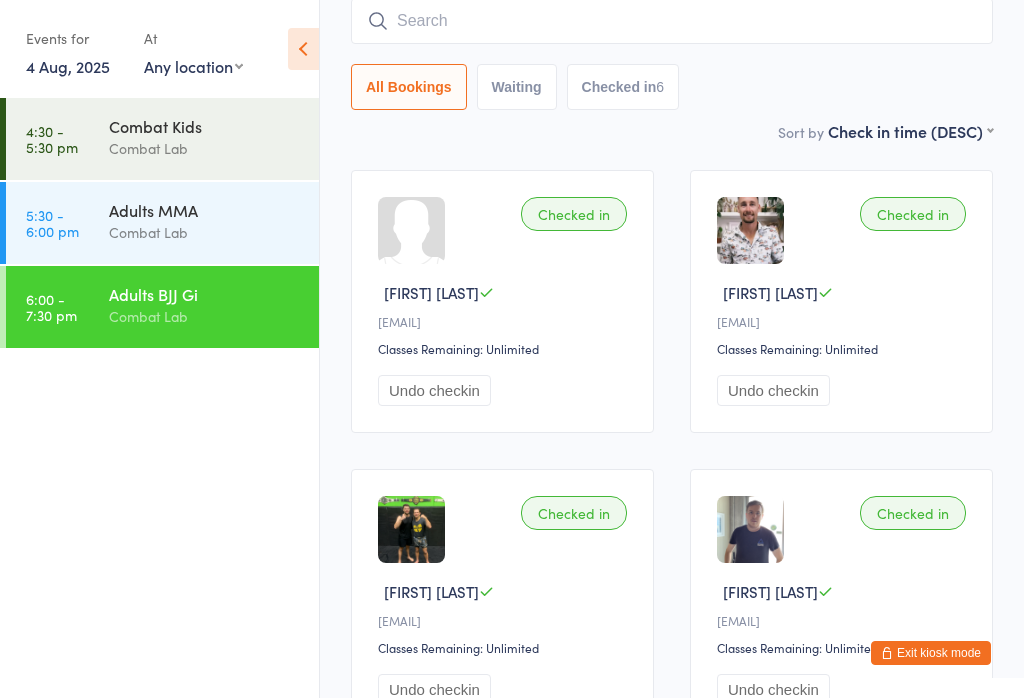 click at bounding box center [672, 21] 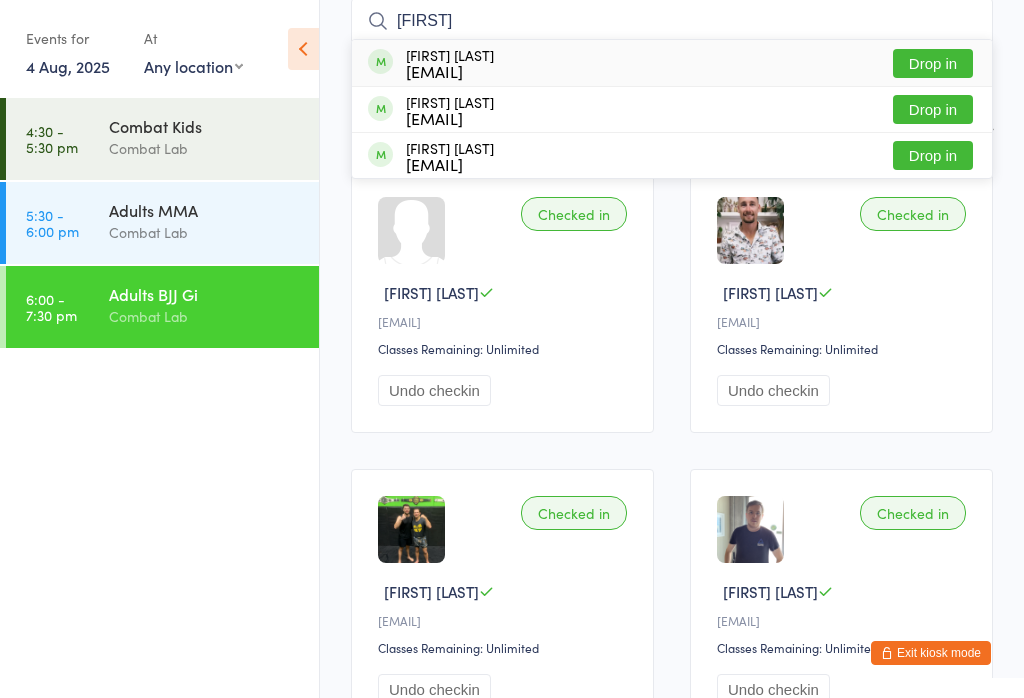 type on "Chris" 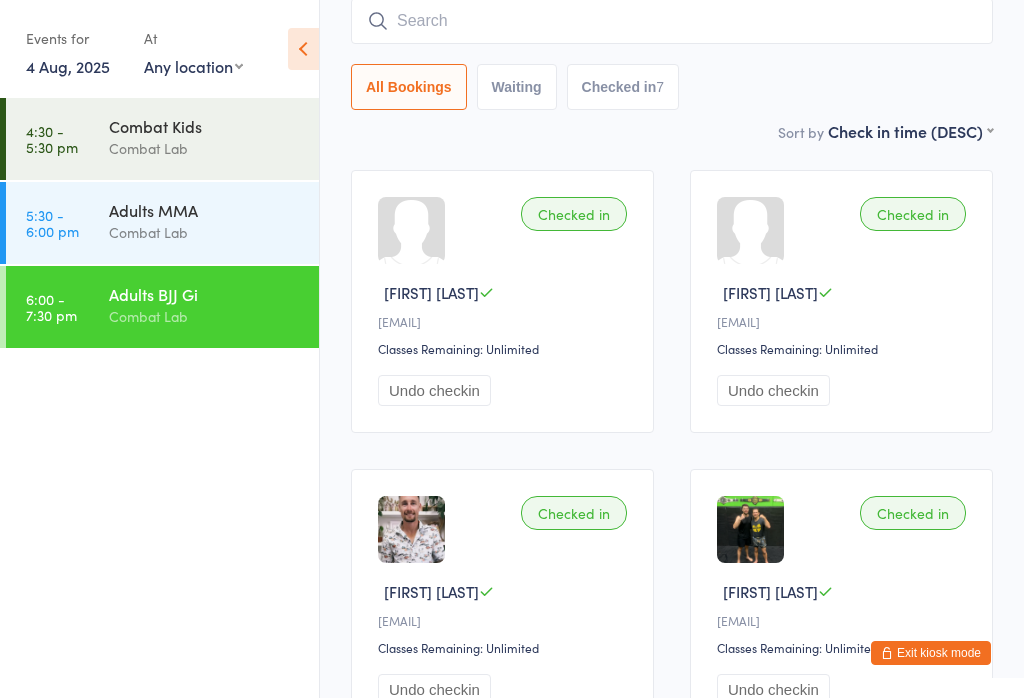 click at bounding box center (672, 21) 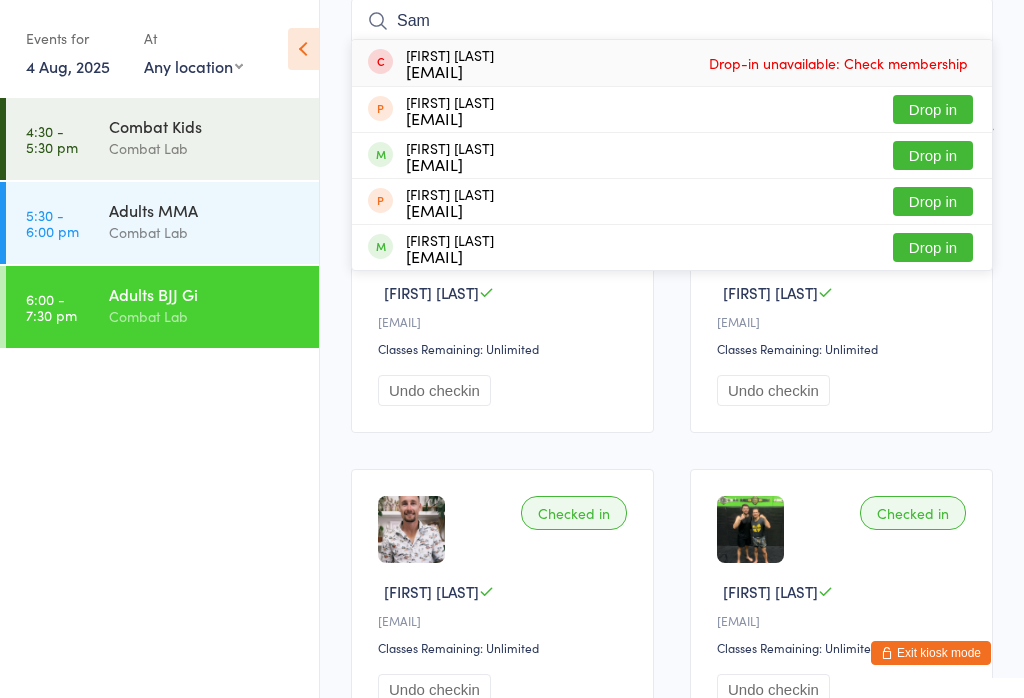 type on "Sam" 